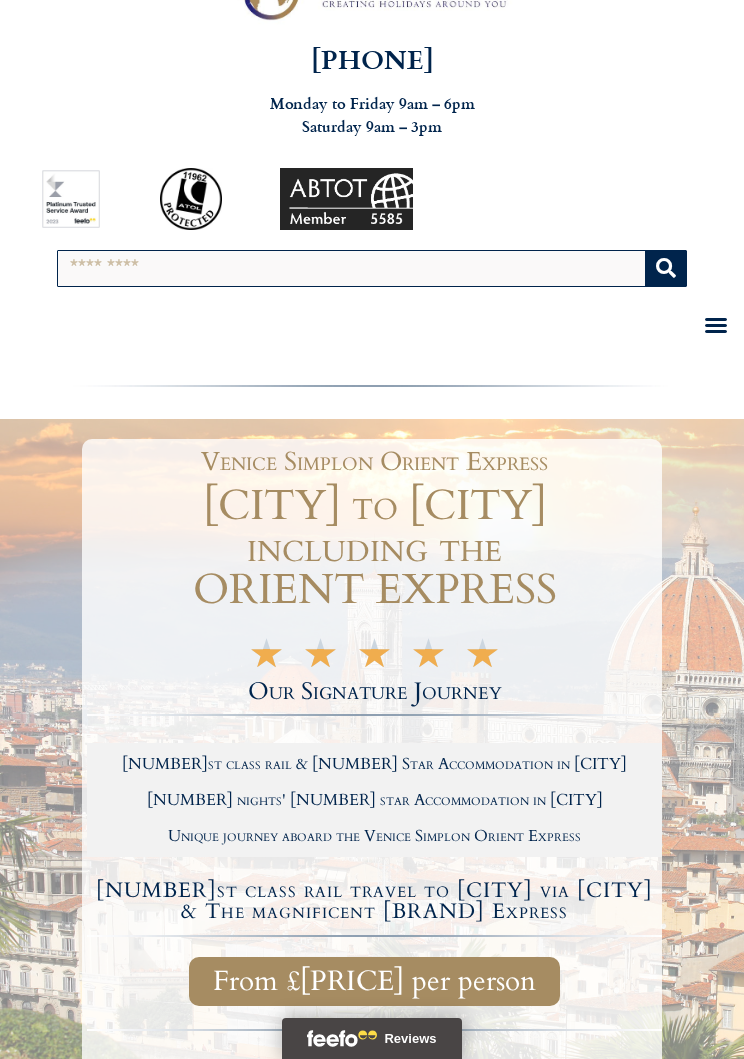 scroll, scrollTop: 0, scrollLeft: 0, axis: both 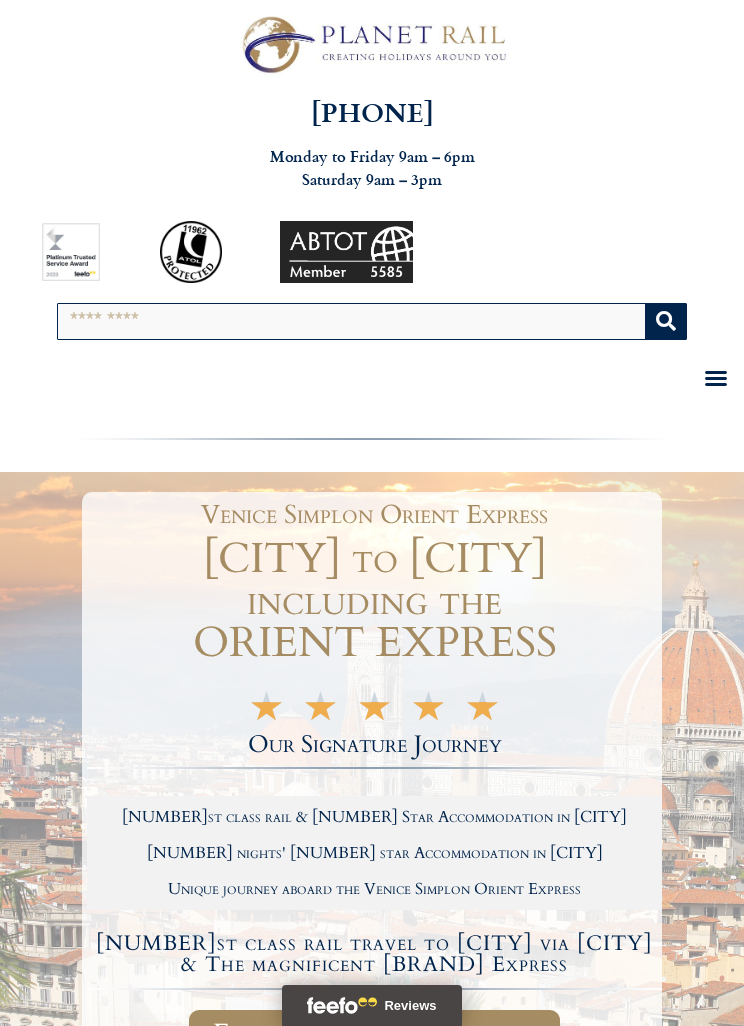click at bounding box center [372, 44] 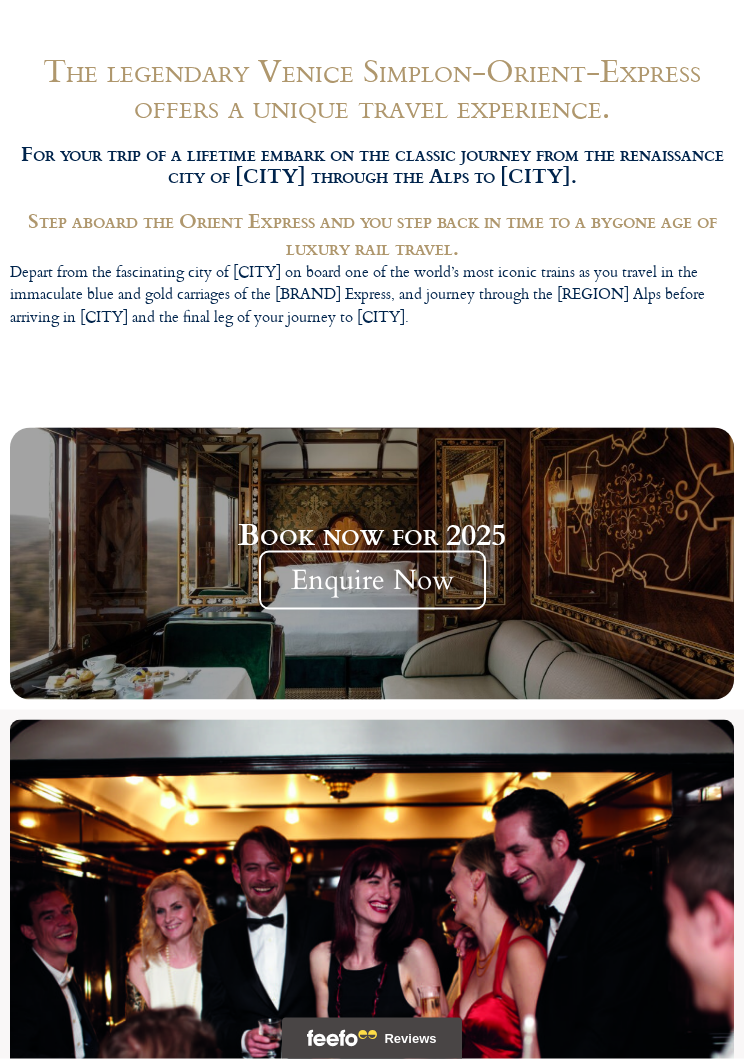 scroll, scrollTop: 2381, scrollLeft: 0, axis: vertical 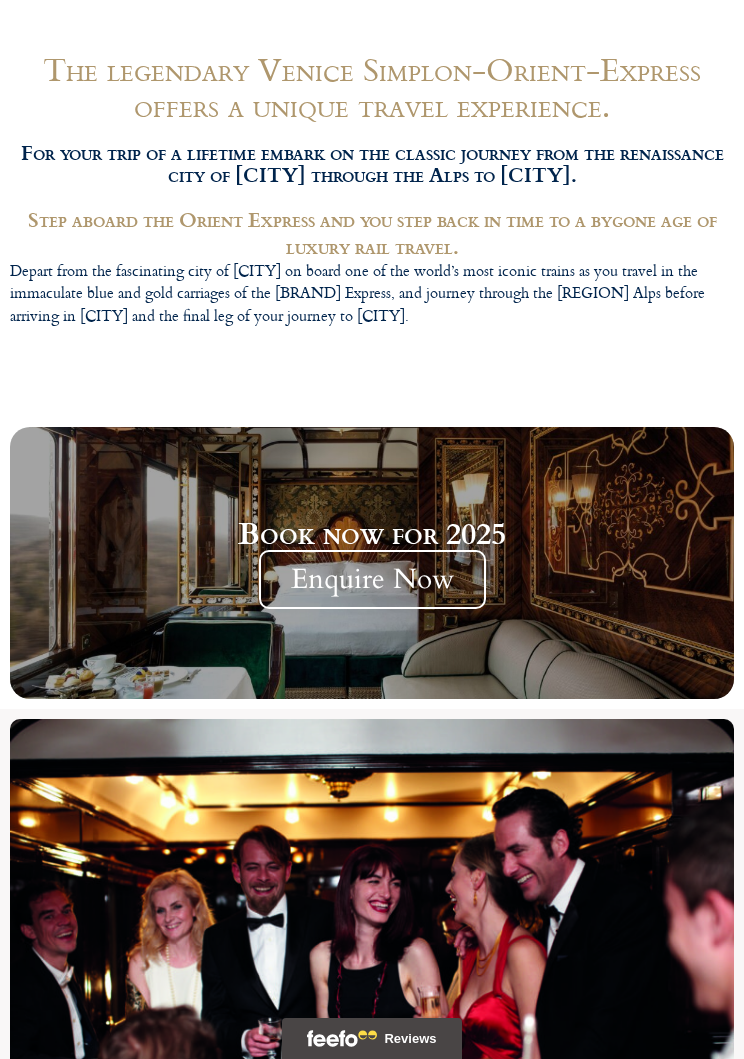 click on "Enquire Now" at bounding box center (372, 579) 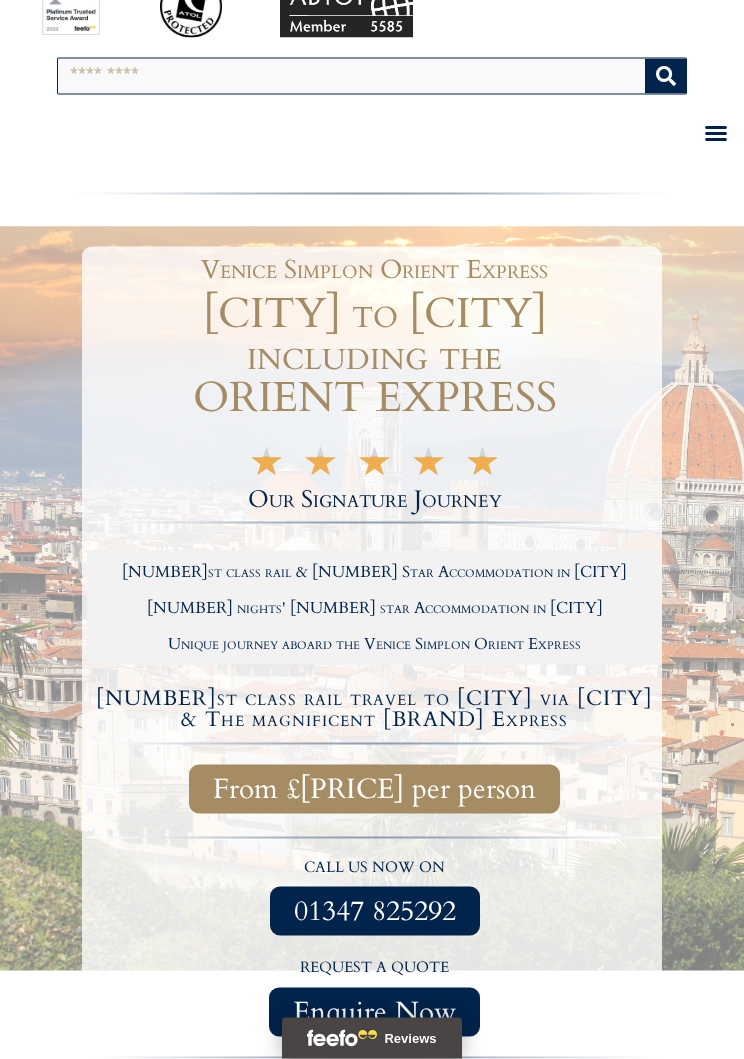 scroll, scrollTop: 0, scrollLeft: 0, axis: both 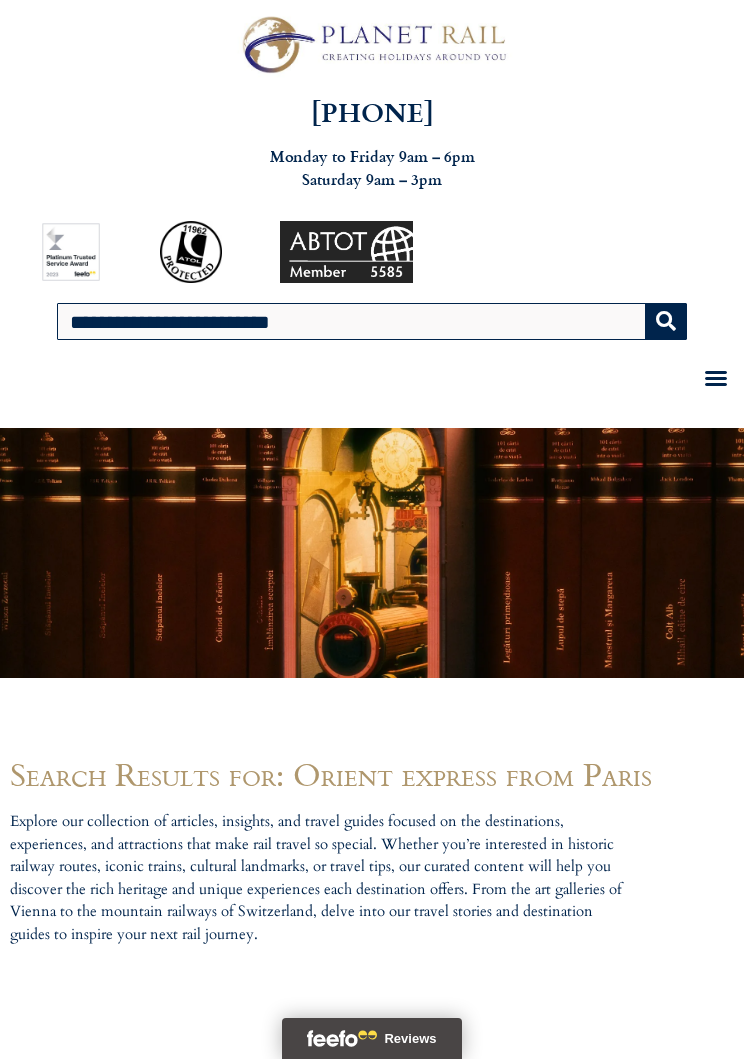 click on "**********" at bounding box center [352, 321] 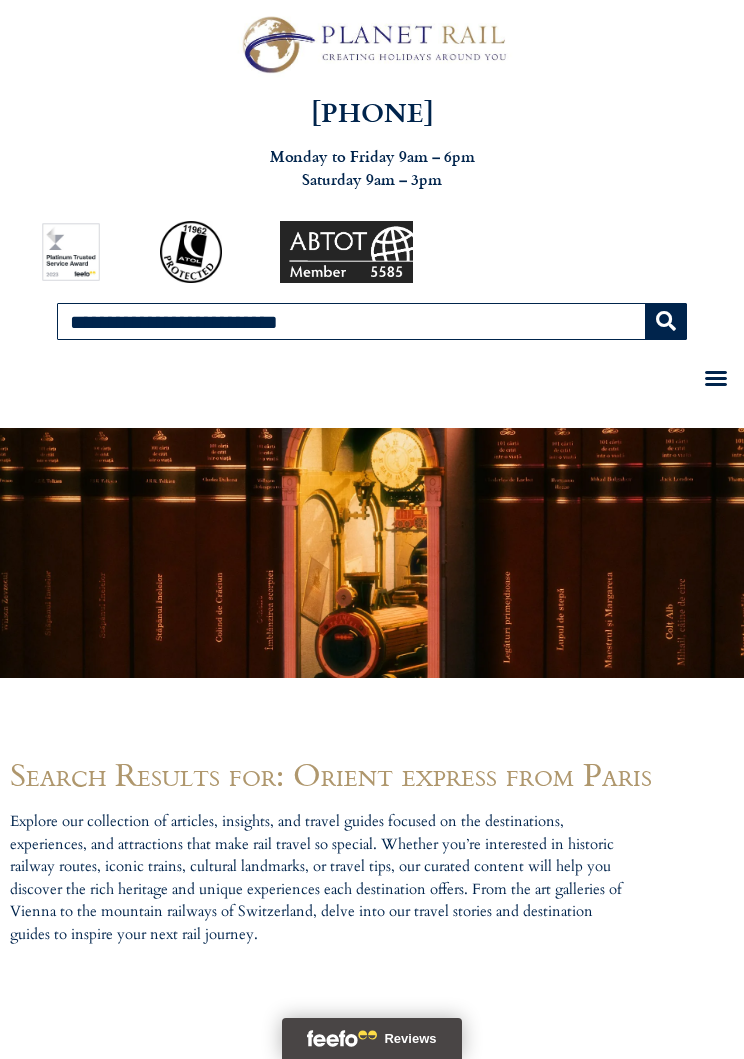 type on "**********" 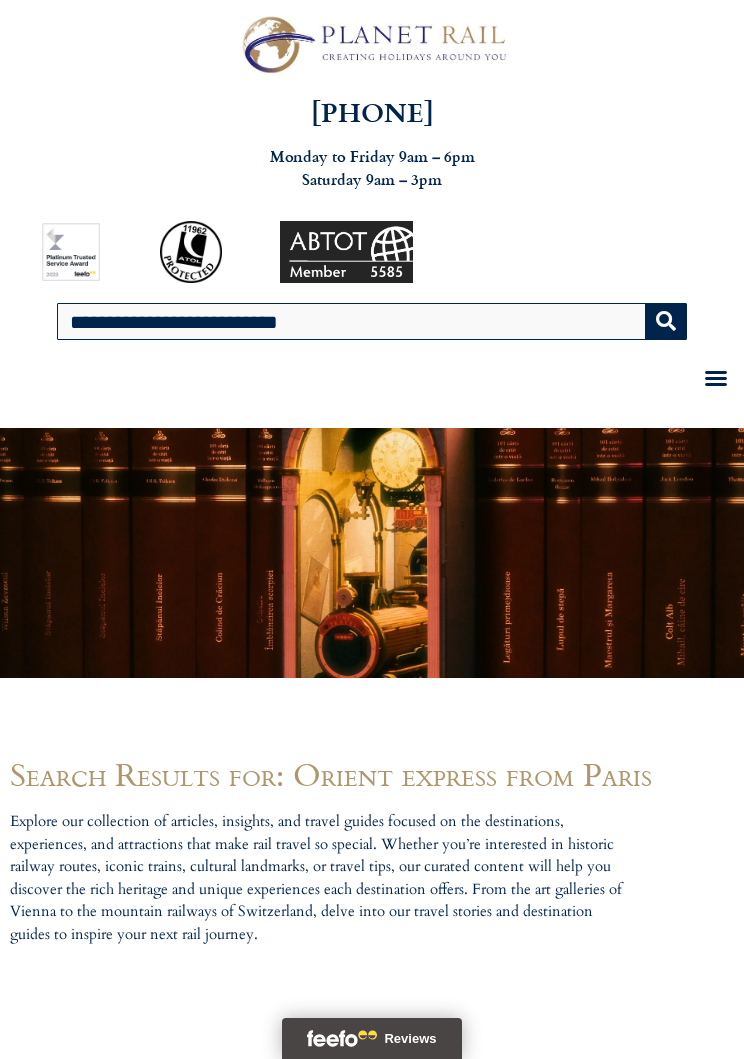 click on "Explore our collection of articles, insights, and travel guides focused on the destinations, experiences, and attractions that make rail travel so special. Whether you’re interested in historic railway routes, iconic trains, cultural landmarks, or travel tips, our curated content will help you discover the rich heritage and unique experiences each destination offers. From the art galleries of Vienna to the mountain railways of Switzerland, delve into our travel stories and destination guides to inspire your next rail journey." at bounding box center [372, 882] 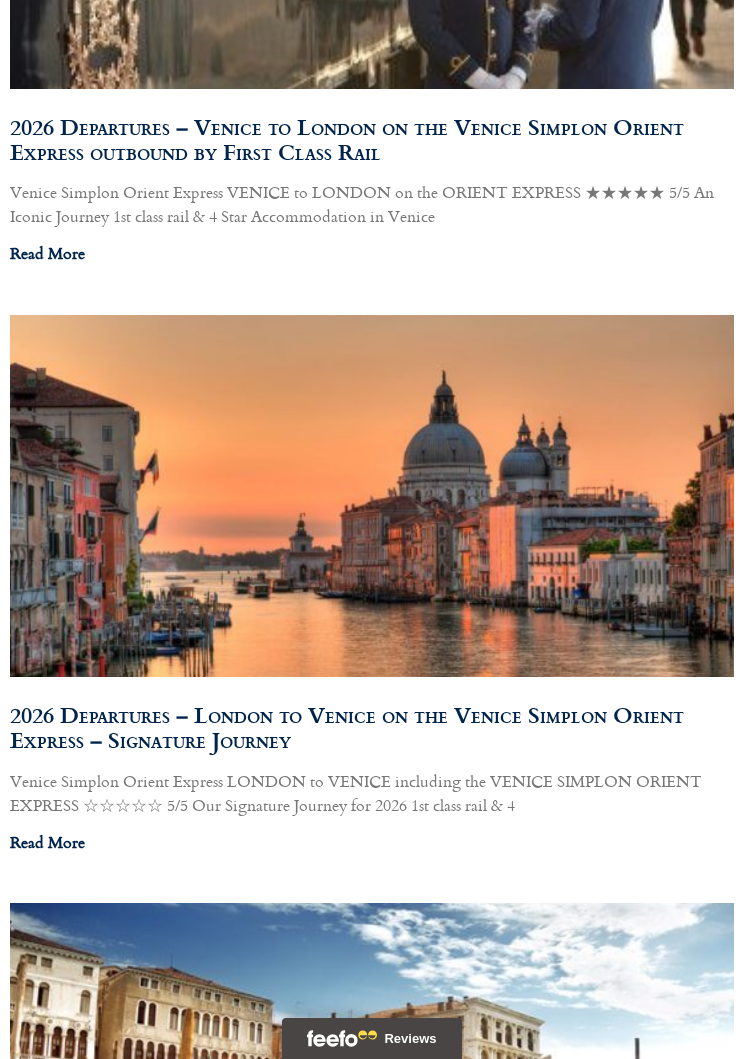 scroll, scrollTop: 1899, scrollLeft: 0, axis: vertical 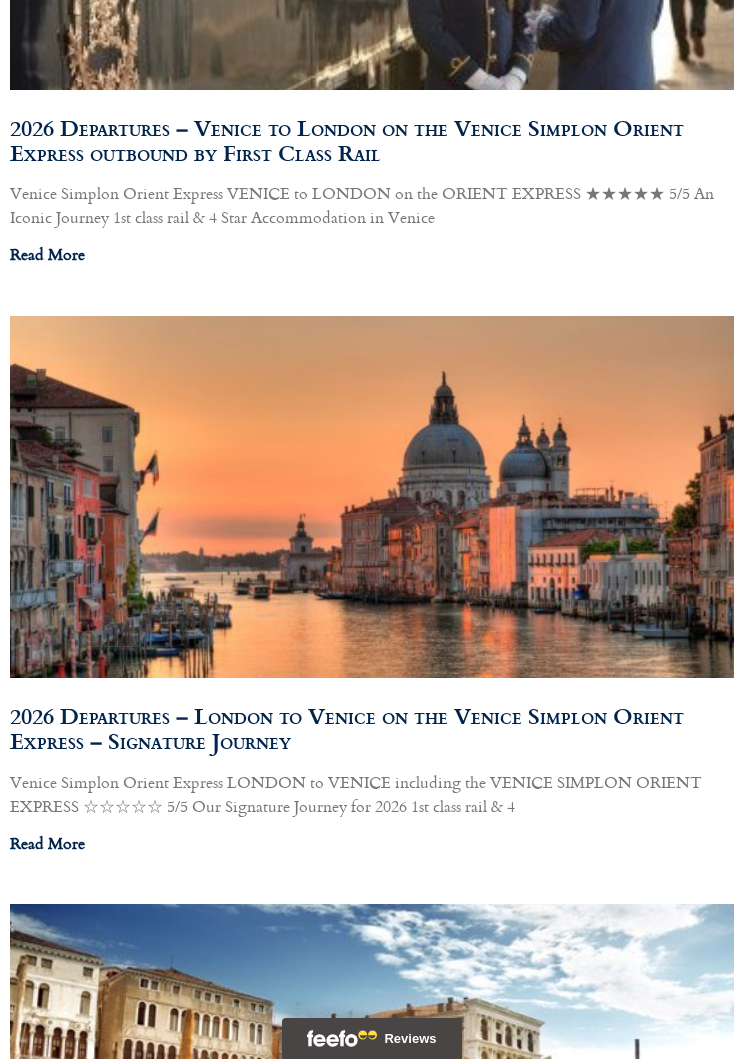 click on "Venice Simplon Orient Express LONDON to VENICE including the VENICE SIMPLON ORIENT EXPRESS ☆☆☆☆☆ 5/5 Our Signature Journey for 2026 1st class rail & 4" at bounding box center [372, 794] 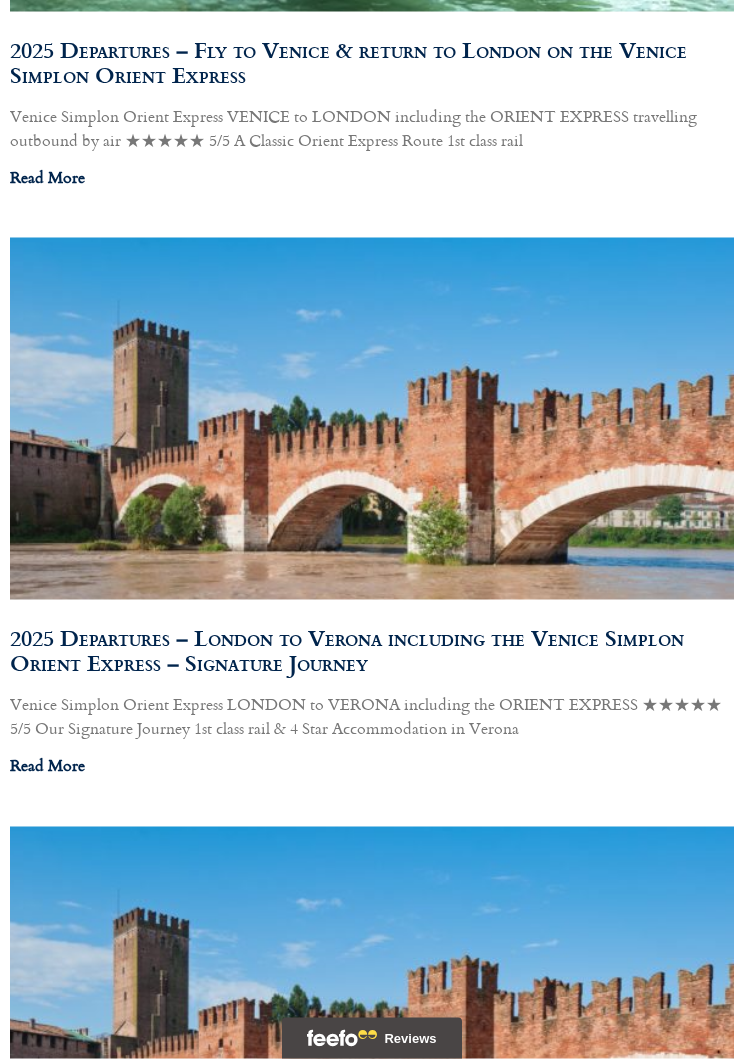 scroll, scrollTop: 3156, scrollLeft: 0, axis: vertical 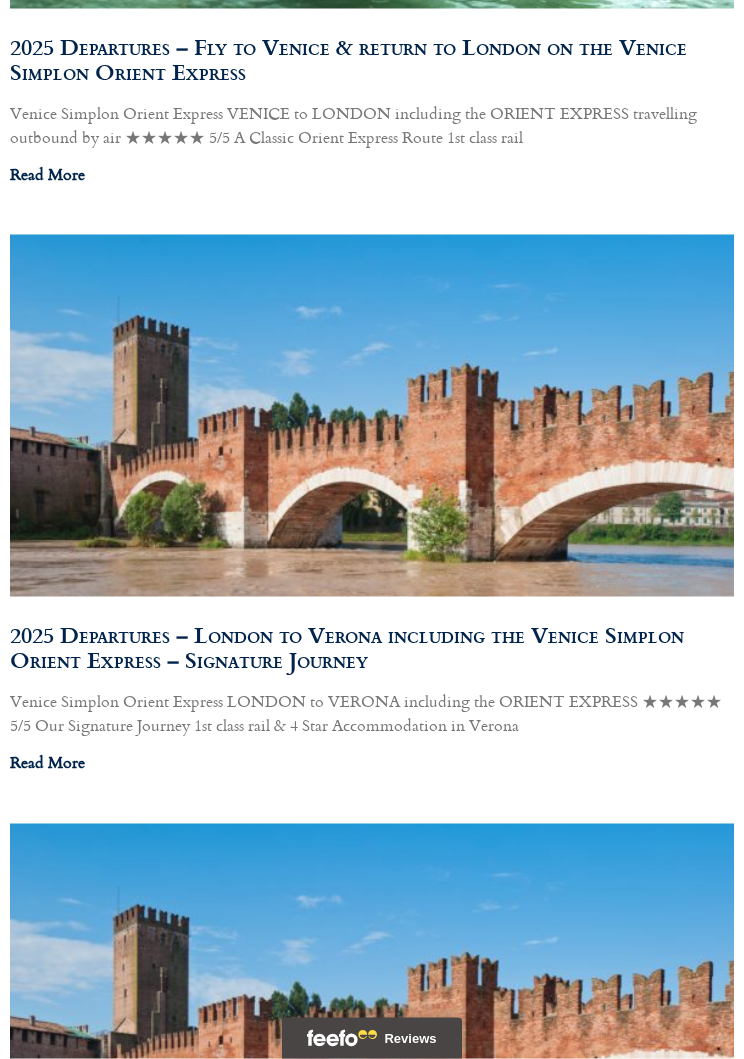 click on "Read More" at bounding box center (47, 762) 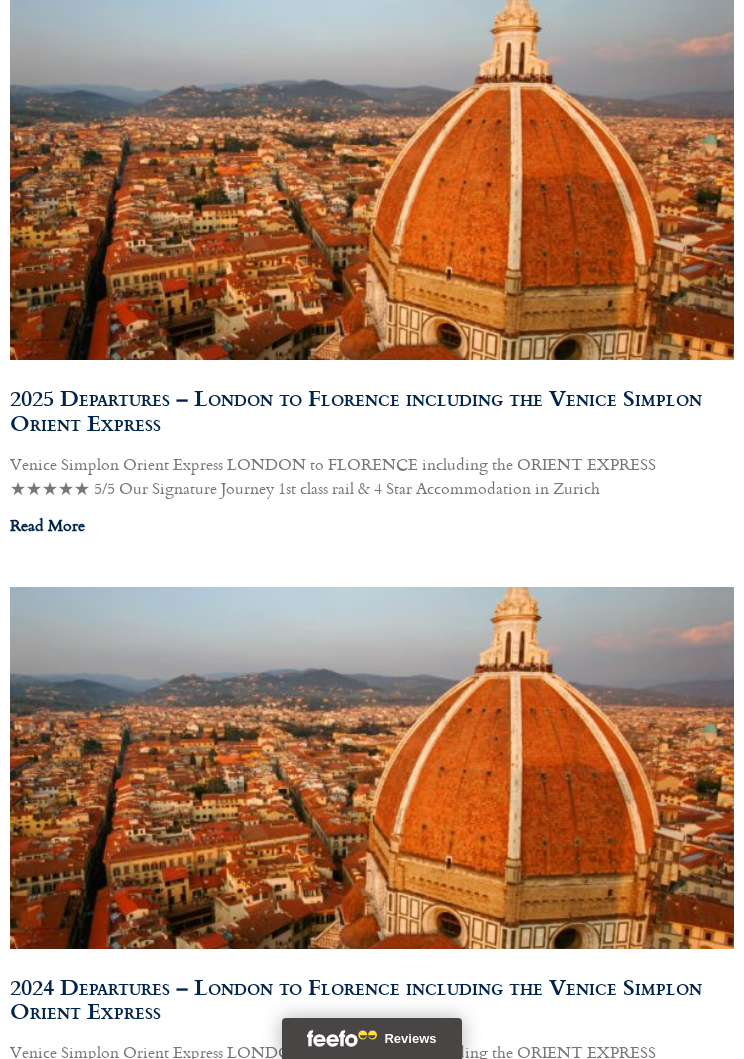 scroll, scrollTop: 6921, scrollLeft: 0, axis: vertical 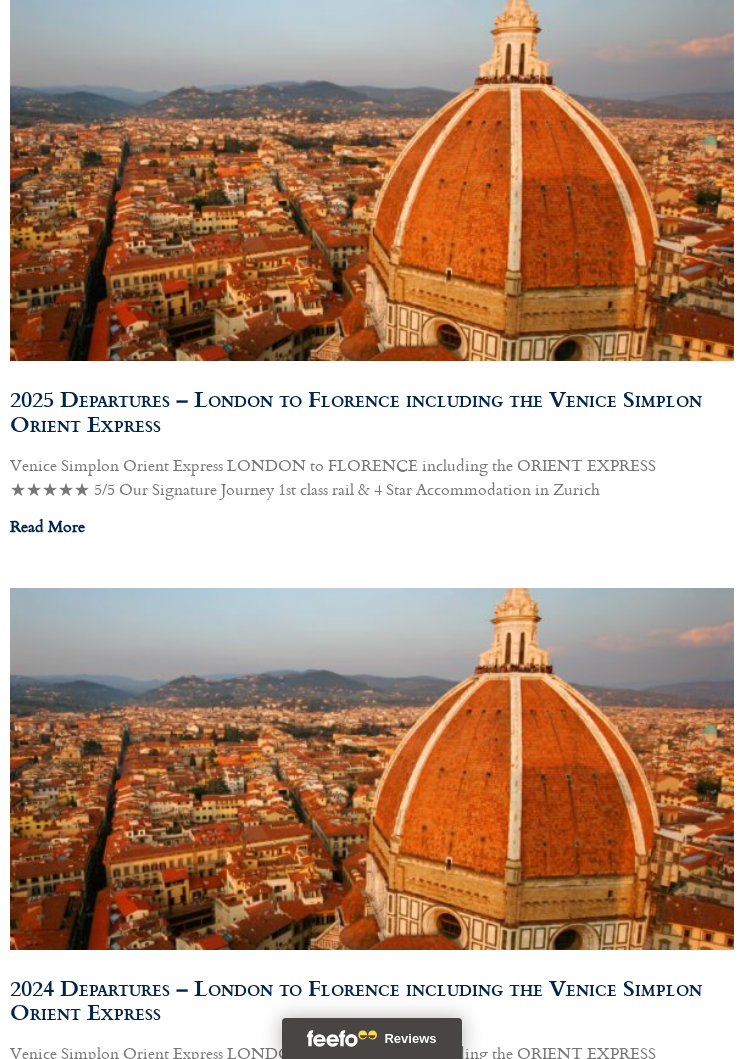 click on "2025 Departures – London to Florence  including the Venice Simplon Orient Express" at bounding box center (356, 411) 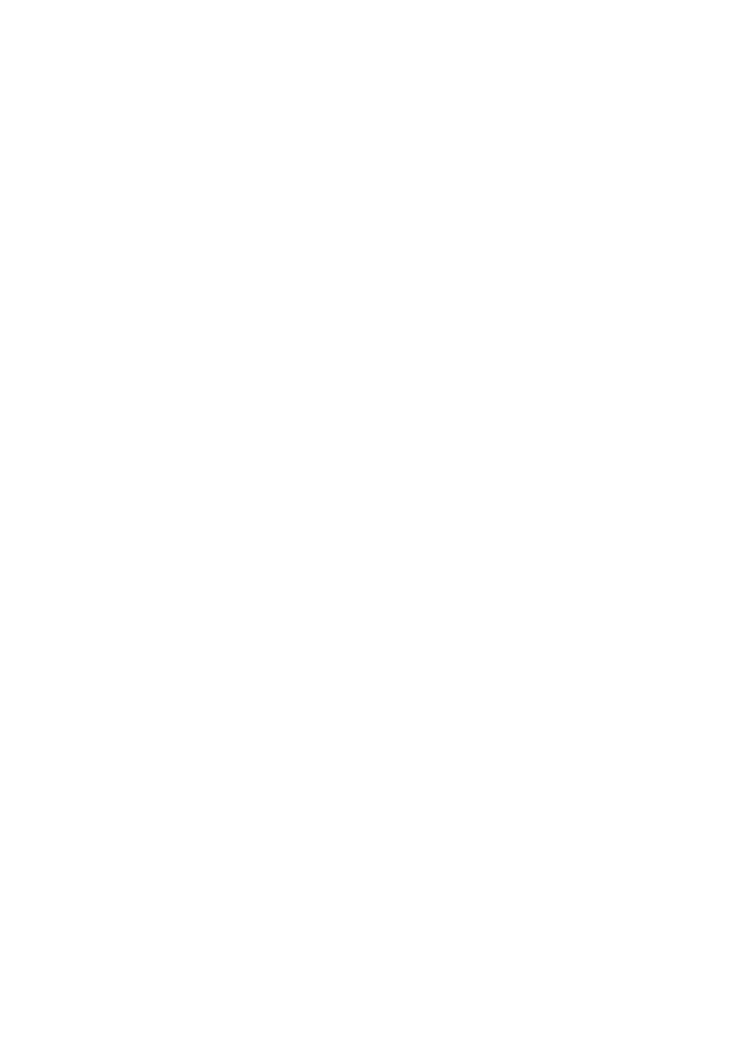 scroll, scrollTop: 0, scrollLeft: 0, axis: both 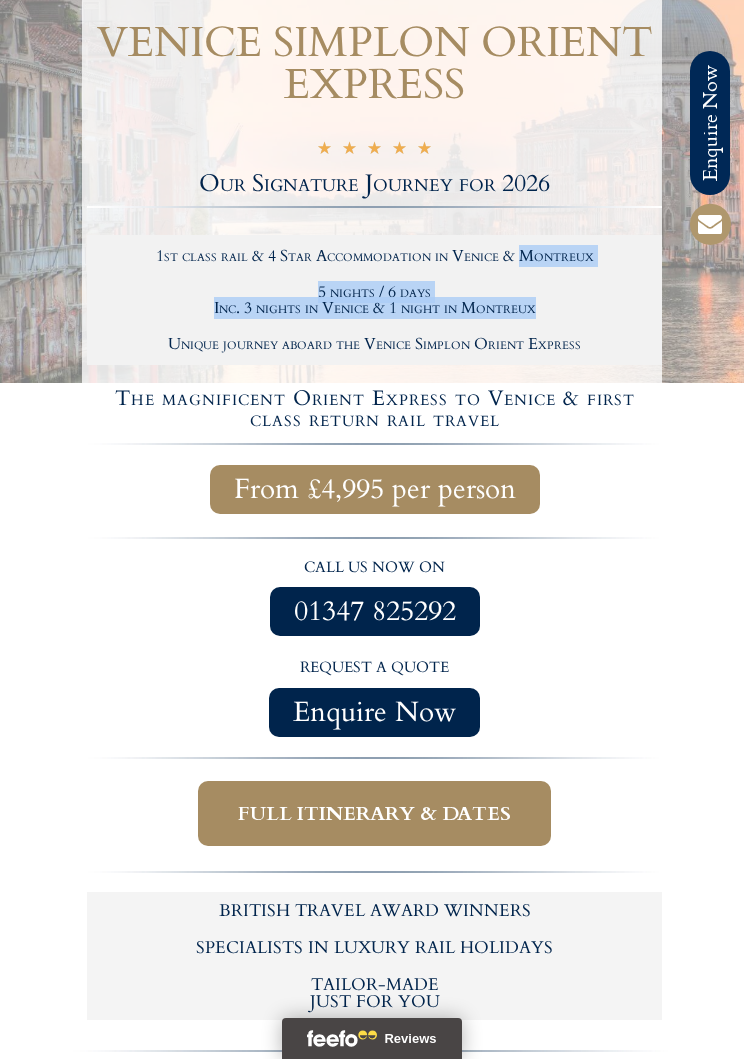 click on "Unique journey aboard the
Venice Simplon Orient Express" at bounding box center (374, 344) 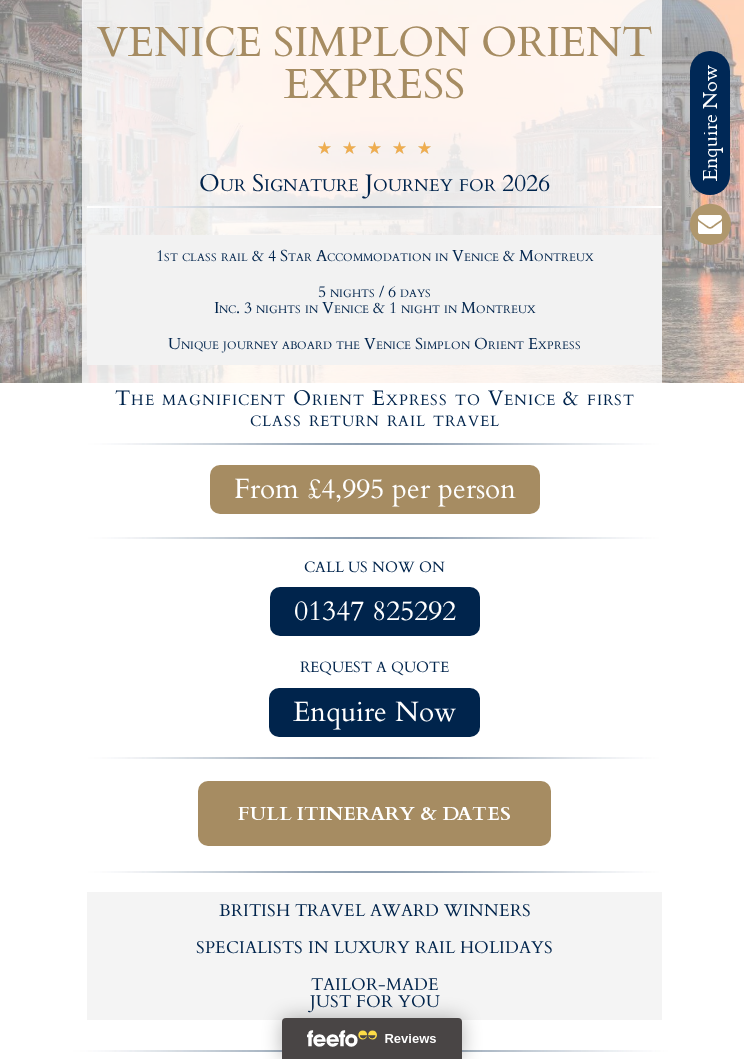 click on "Our Signature Journey for 2026" at bounding box center [374, 184] 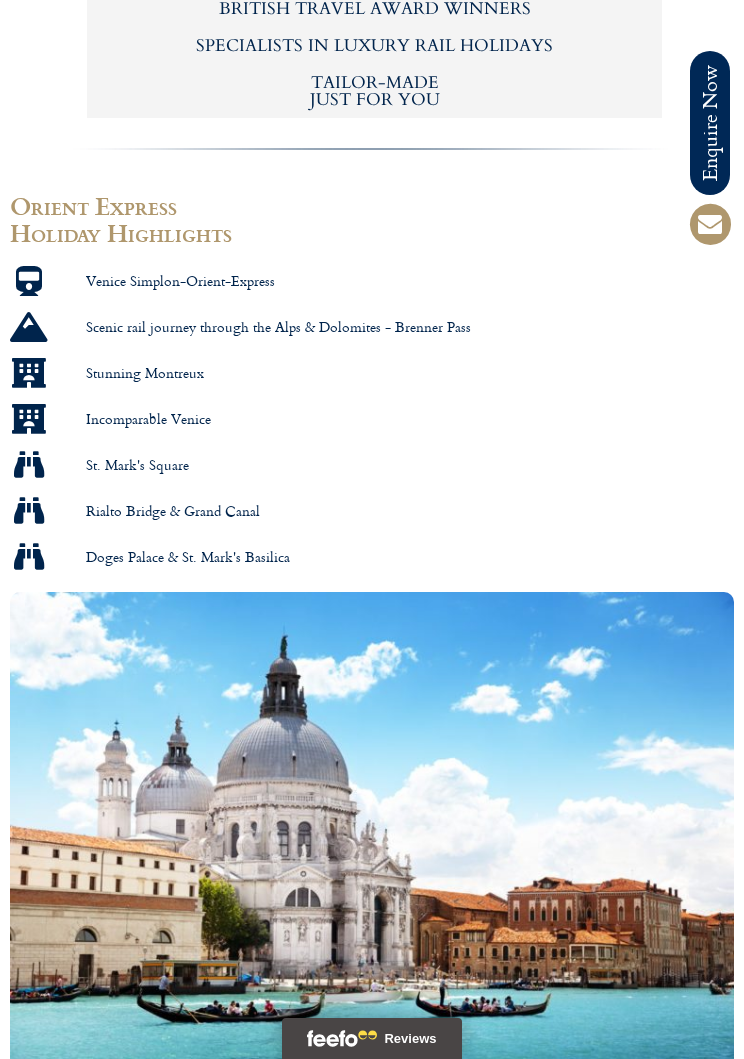 scroll, scrollTop: 852, scrollLeft: 0, axis: vertical 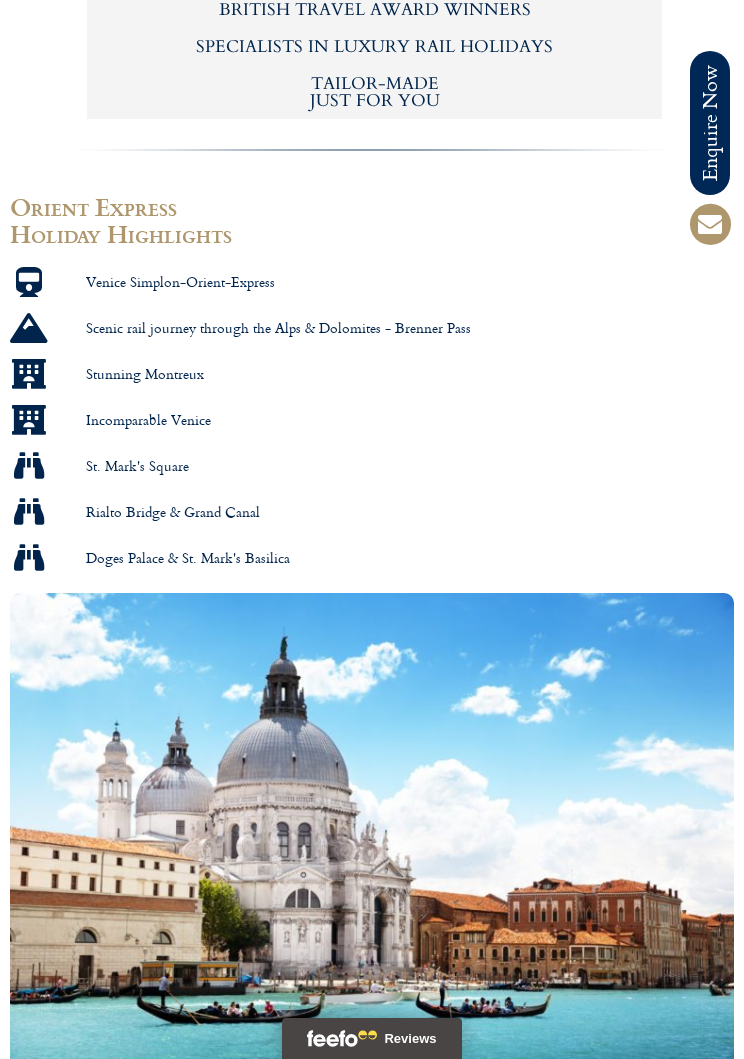 click on "Full itinerary & dates" at bounding box center (374, -88) 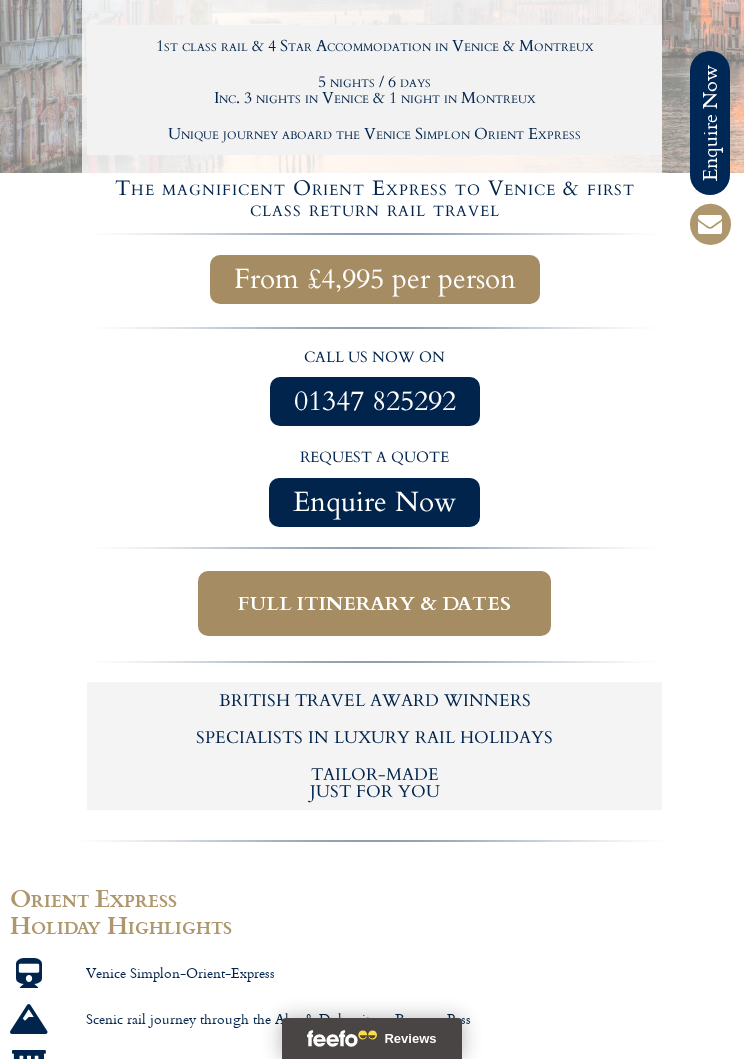 scroll, scrollTop: 387, scrollLeft: 0, axis: vertical 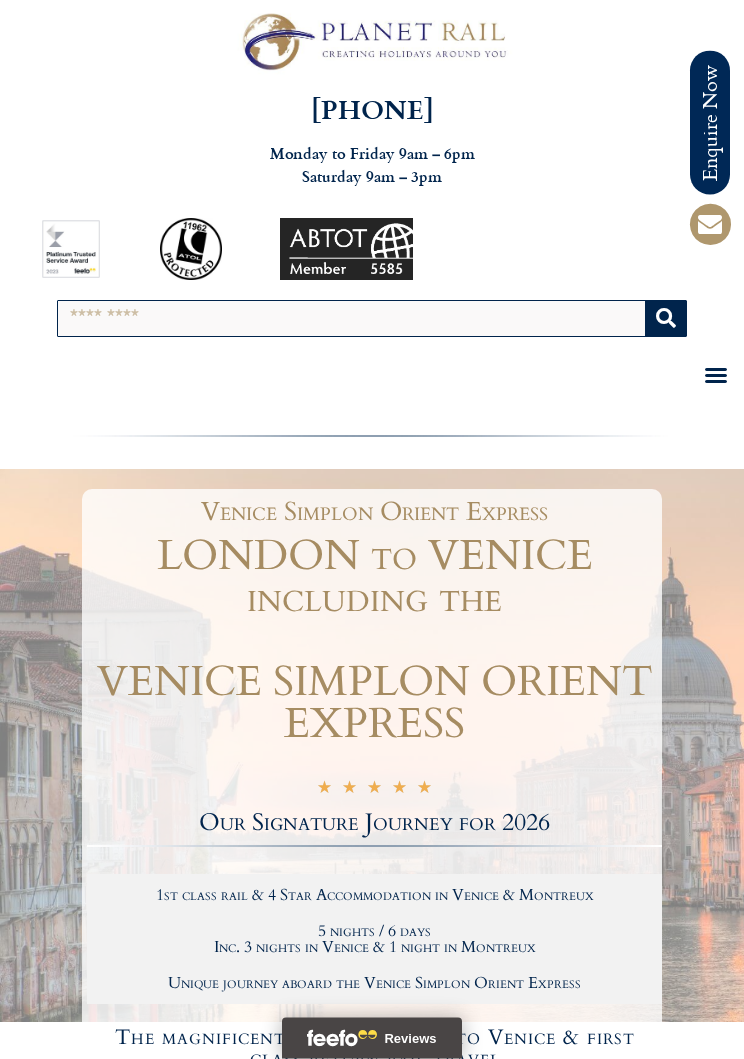 click on "Later you enjoy a leisurely three-course lunch served in another of the beautiful restaurant cars. Perhaps visit the on-board boutique to purchase souvenirs, while away the hours in conversation or take it easy in your compartment and admire the superb views of Lake Lucerne and Lake Como." at bounding box center (372, 6855) 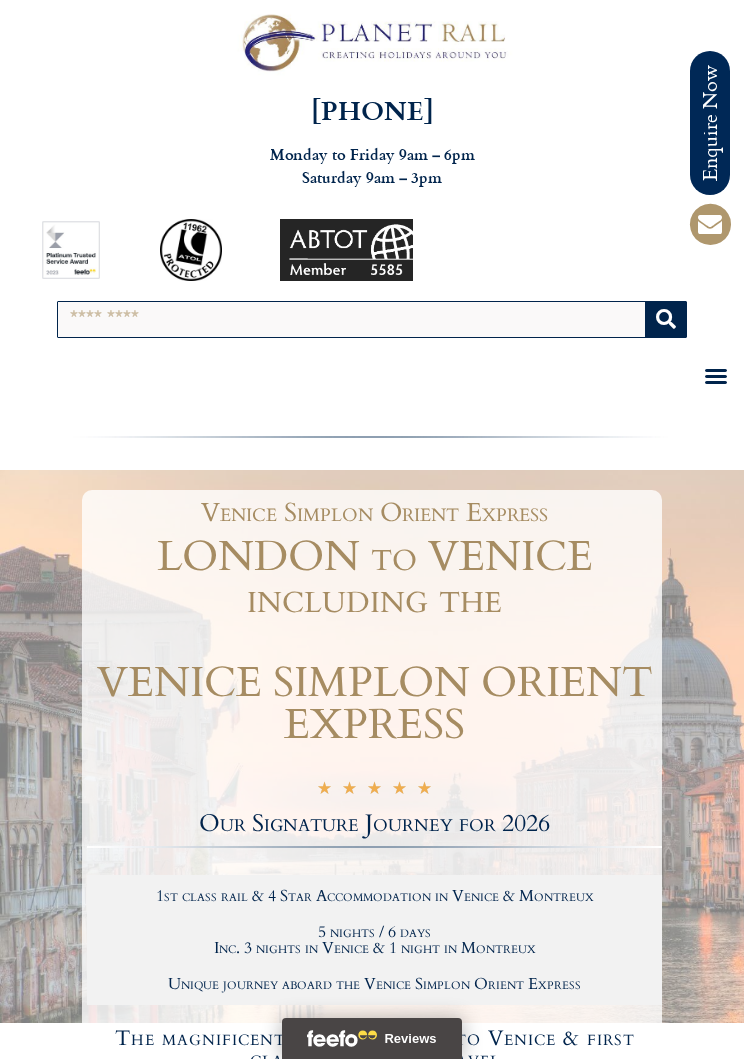 scroll, scrollTop: 6272, scrollLeft: 0, axis: vertical 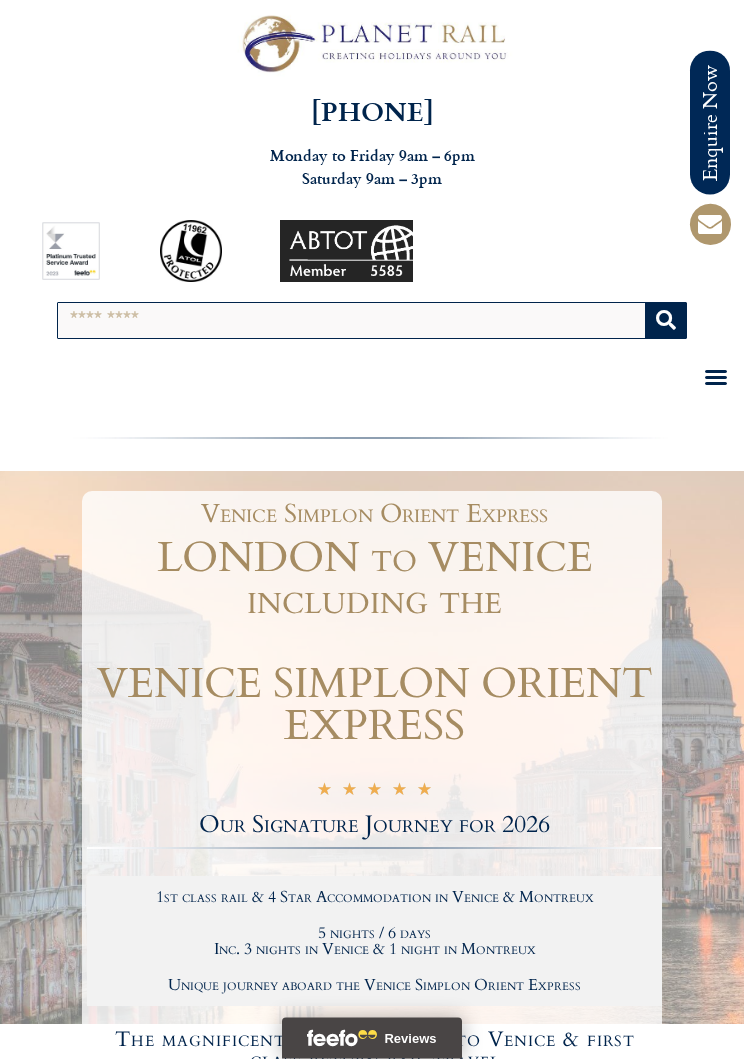 click on "29th August" at bounding box center [382, 4318] 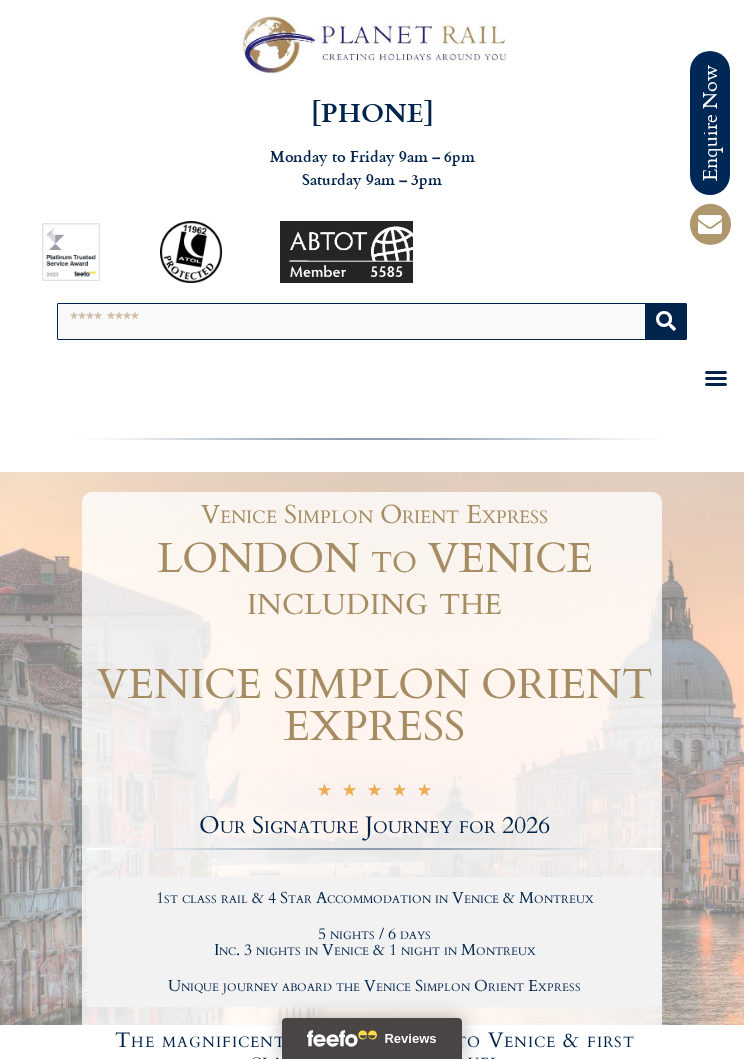 scroll, scrollTop: 0, scrollLeft: 0, axis: both 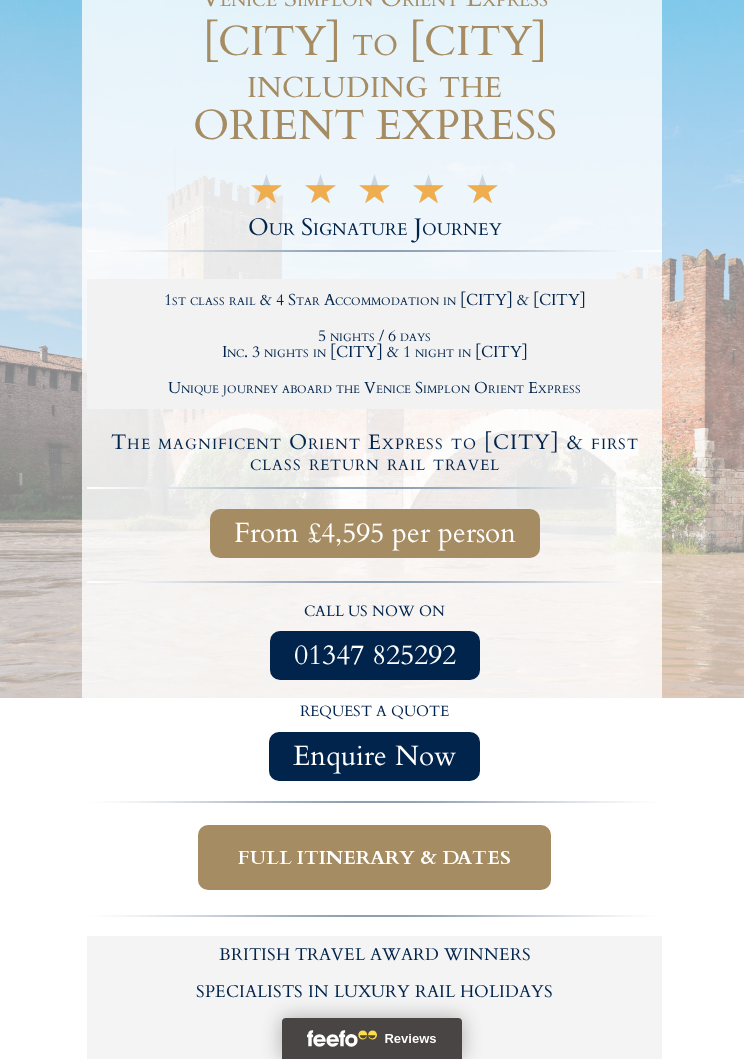 click on "Full itinerary & dates" at bounding box center [374, 857] 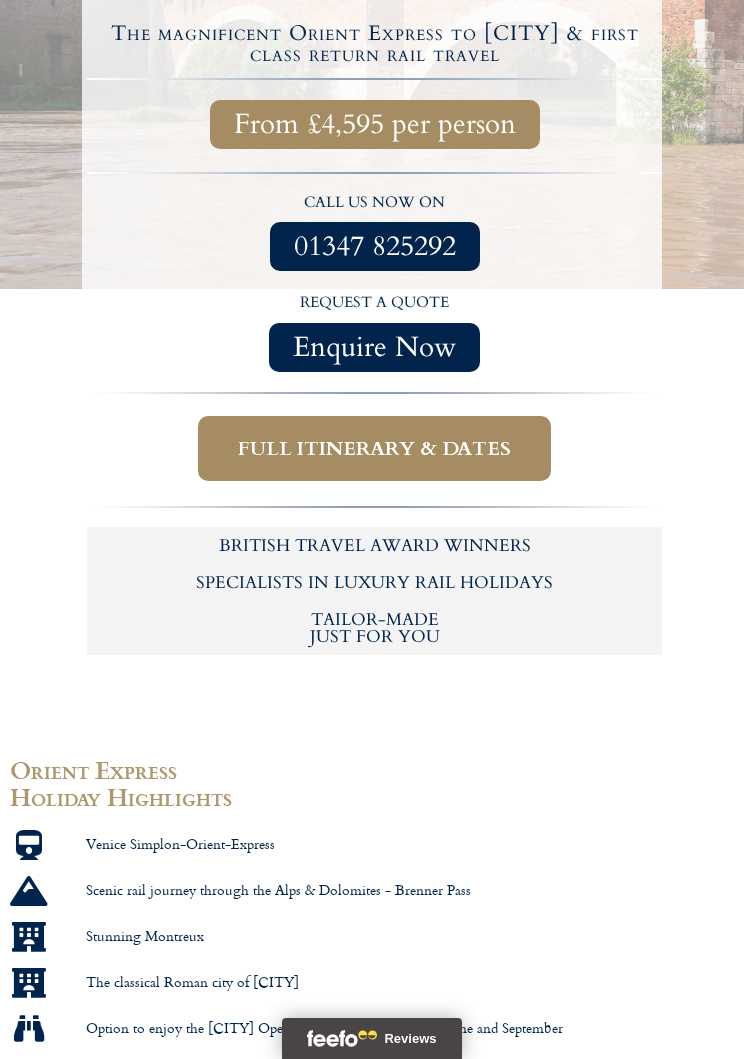 click on "Full itinerary & dates" at bounding box center [374, 448] 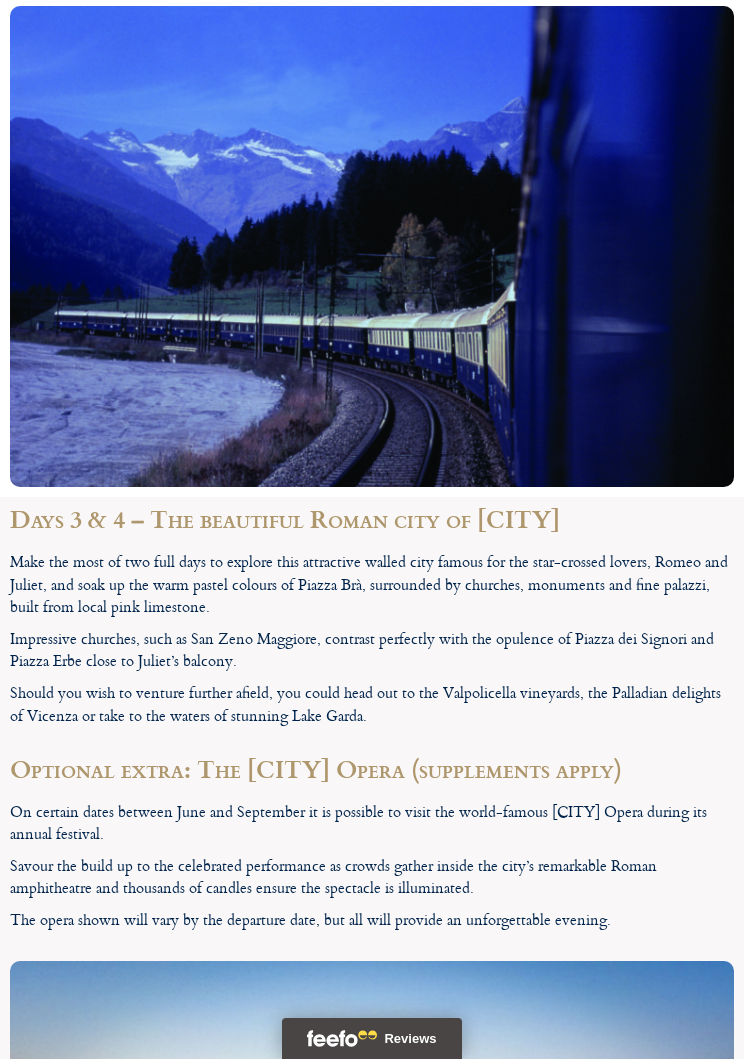 scroll, scrollTop: 5803, scrollLeft: 0, axis: vertical 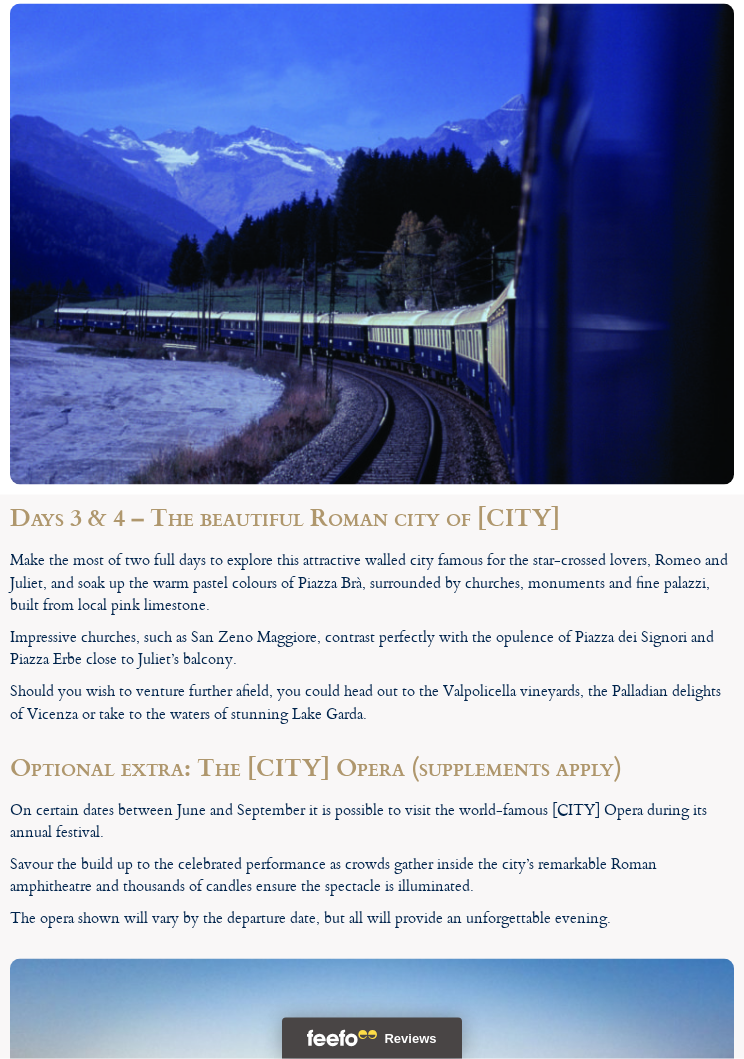 click on "Days 3 & 4 – The beautiful Roman city of Verona​
Make the most of two full days to explore this attractive walled city famous for the star-crossed lovers, Romeo and Juliet, and soak up the warm pastel colours of Piazza Brà, surrounded by churches, monuments and fine palazzi, built from local pink limestone. Impressive churches, such as San Zeno Maggiore, contrast perfectly with the opulence of Piazza dei Signori and Piazza Erbe close to Juliet’s balcony. Should you wish to venture further afield, you could head out to the Valpolicella vineyards, the Palladian delights of Vicenza or take to the waters of stunning Lake Garda.
Optional extra: The Verona Opera (supplements apply)
On certain dates between June and September it is possible to visit the world-famous Verona Opera during its annual festival." at bounding box center [372, 722] 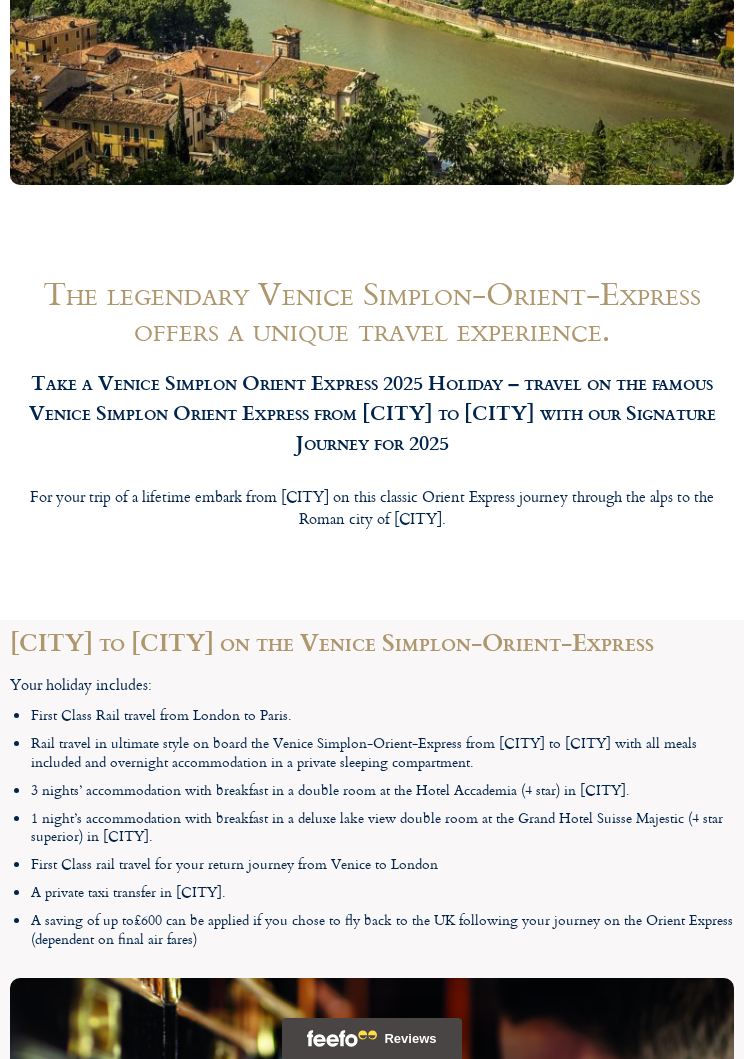 scroll, scrollTop: 2295, scrollLeft: 0, axis: vertical 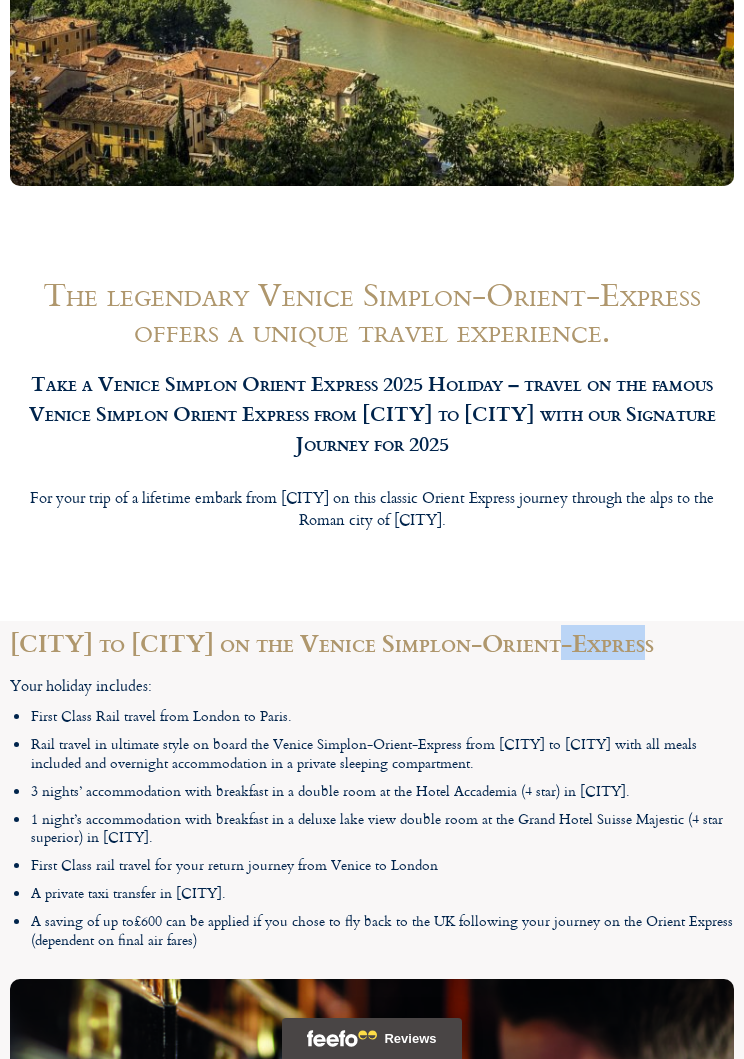 click on "For your trip of a lifetime embark from Paris on this classic Orient Express journey through the alps to the Roman city of Verona." at bounding box center (372, 509) 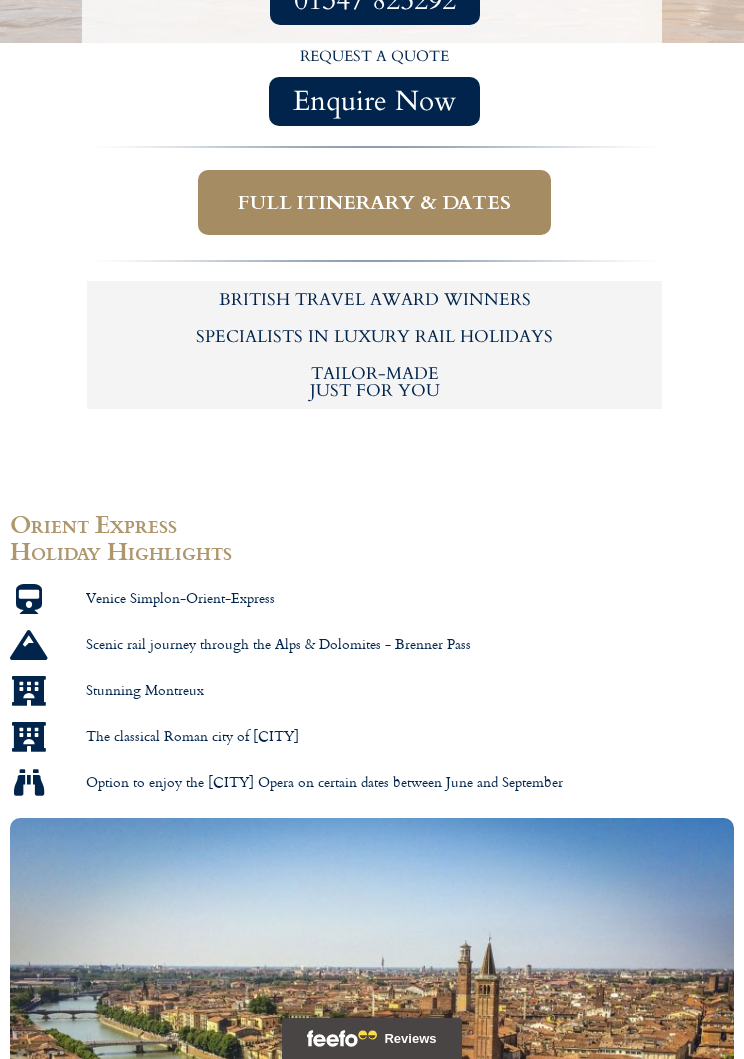 scroll, scrollTop: 1165, scrollLeft: 0, axis: vertical 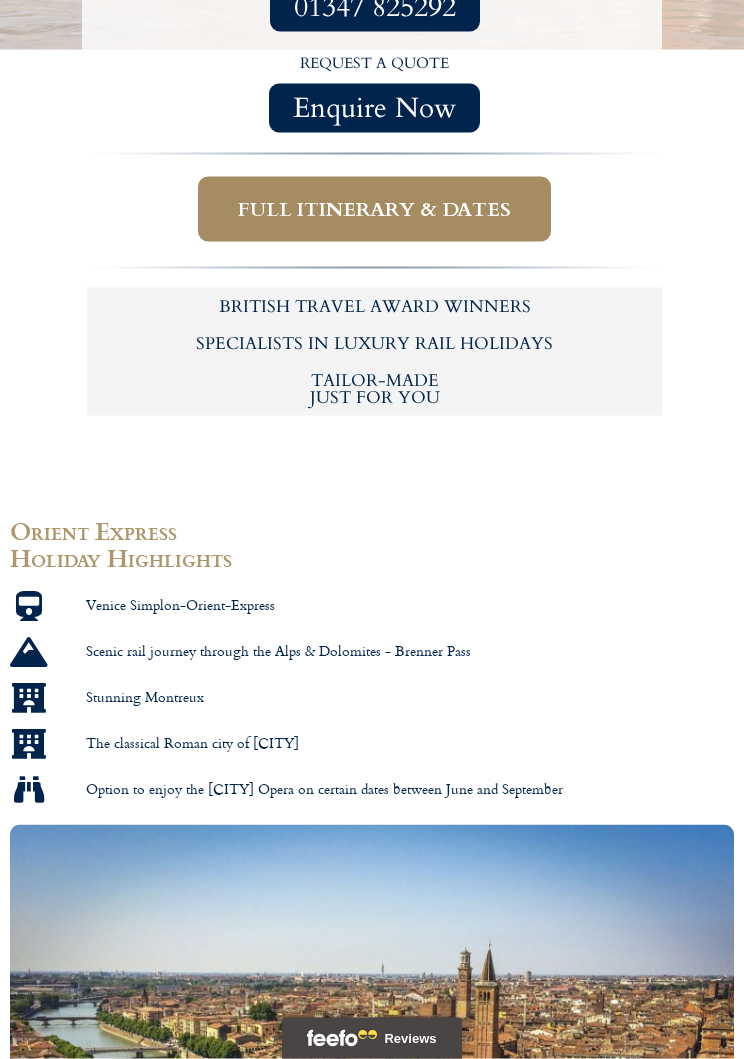 click on "Full itinerary & dates" at bounding box center (374, 209) 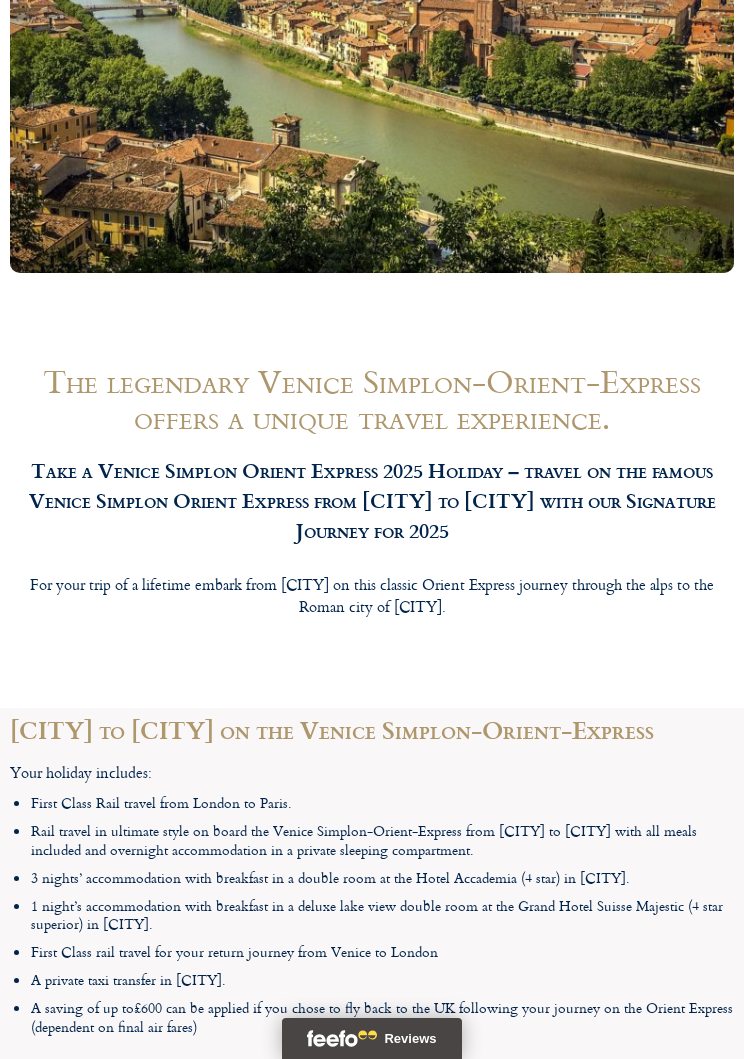 scroll, scrollTop: 2207, scrollLeft: 0, axis: vertical 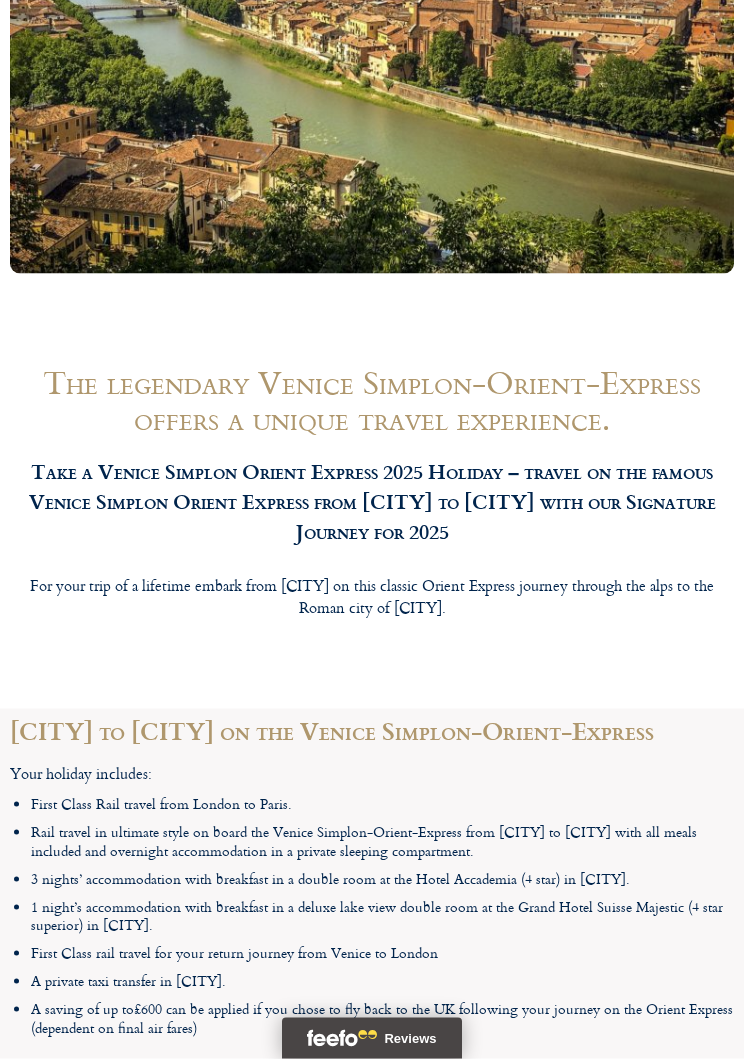 click on "Paris to Verona on the Venice Simplon-Orient-Express" at bounding box center (372, 731) 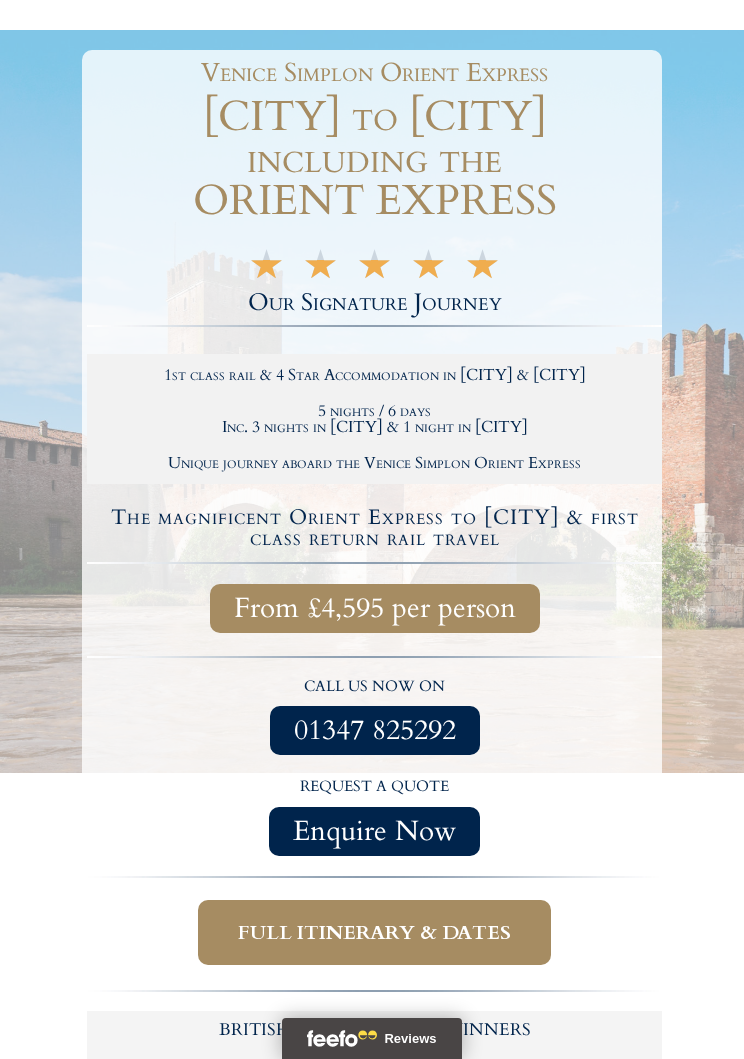 scroll, scrollTop: 441, scrollLeft: 0, axis: vertical 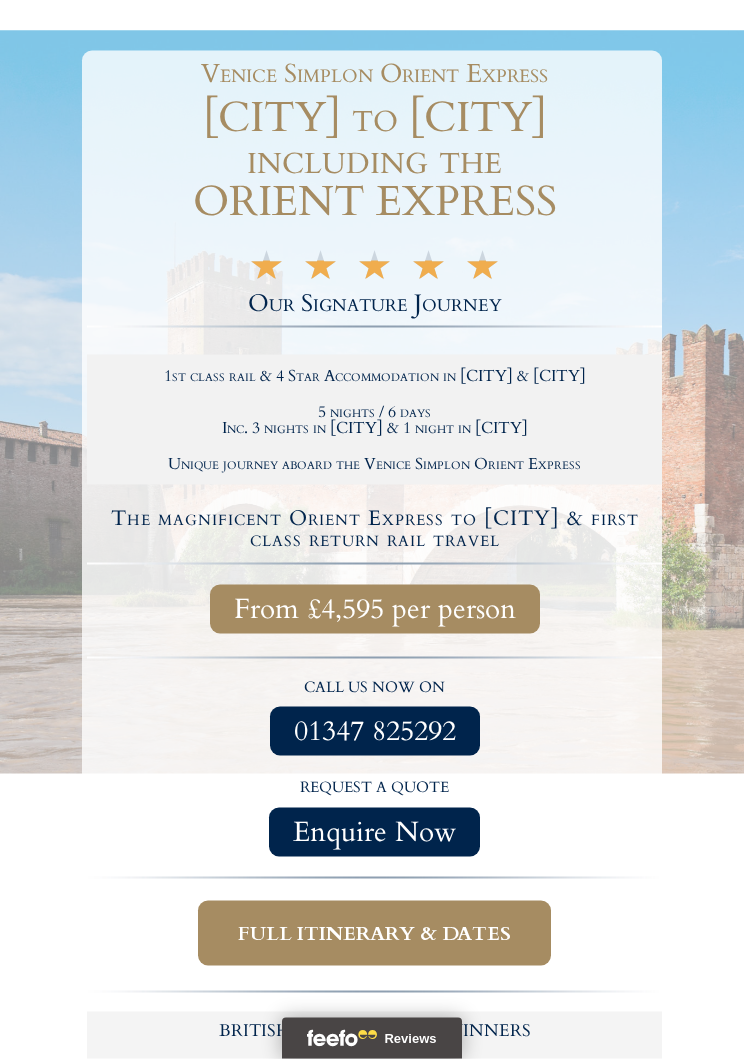 click on "From £4,595 per person" at bounding box center (375, 609) 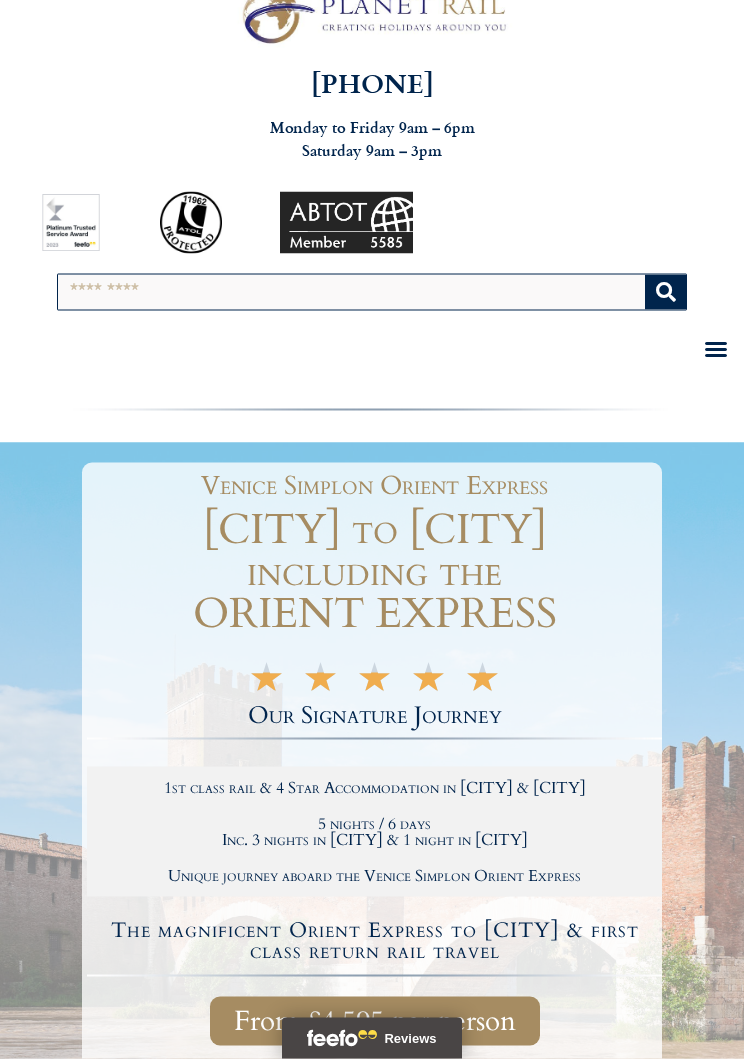 scroll, scrollTop: 0, scrollLeft: 0, axis: both 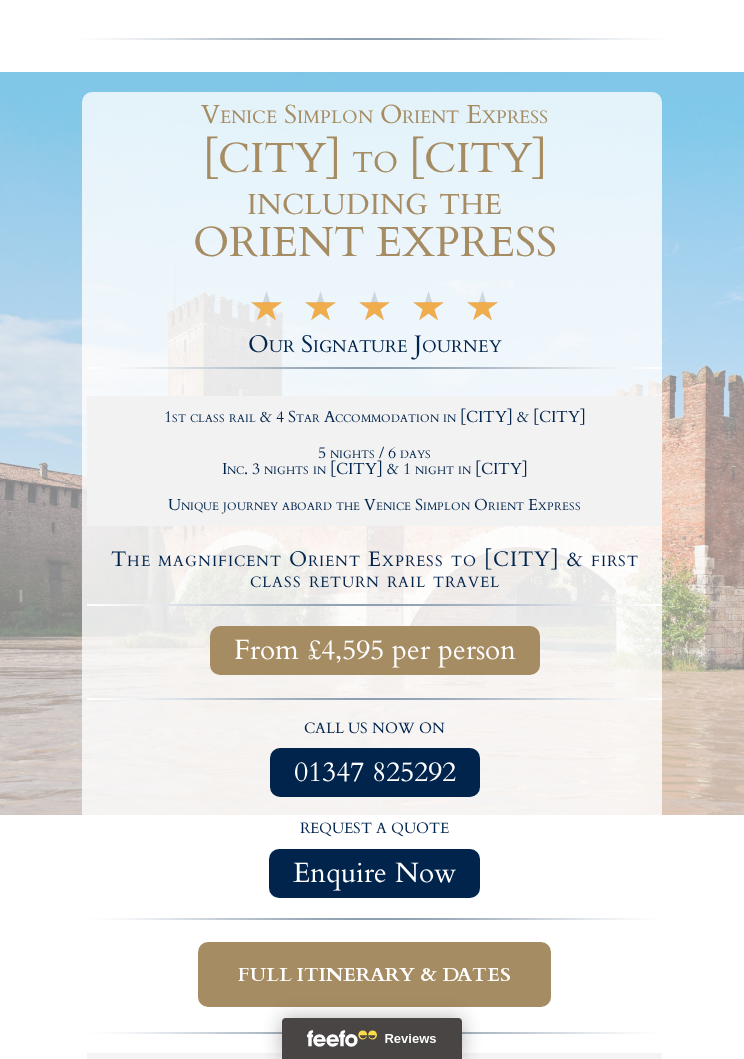 click on "From £4,595 per person" at bounding box center (375, 650) 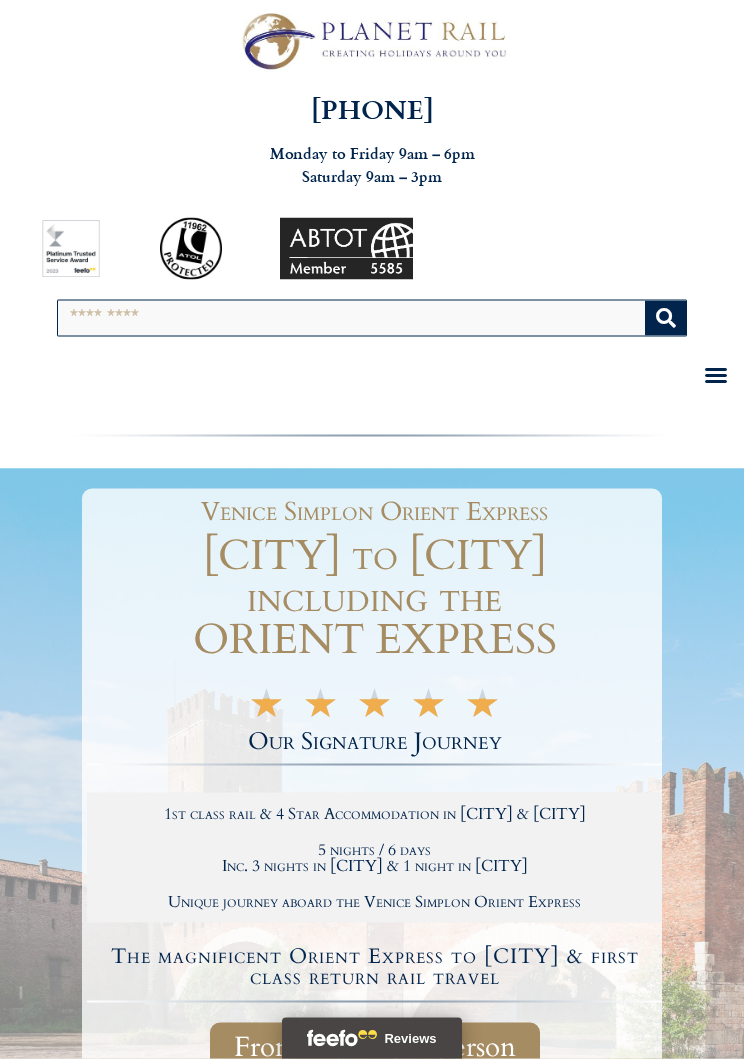 scroll, scrollTop: 0, scrollLeft: 0, axis: both 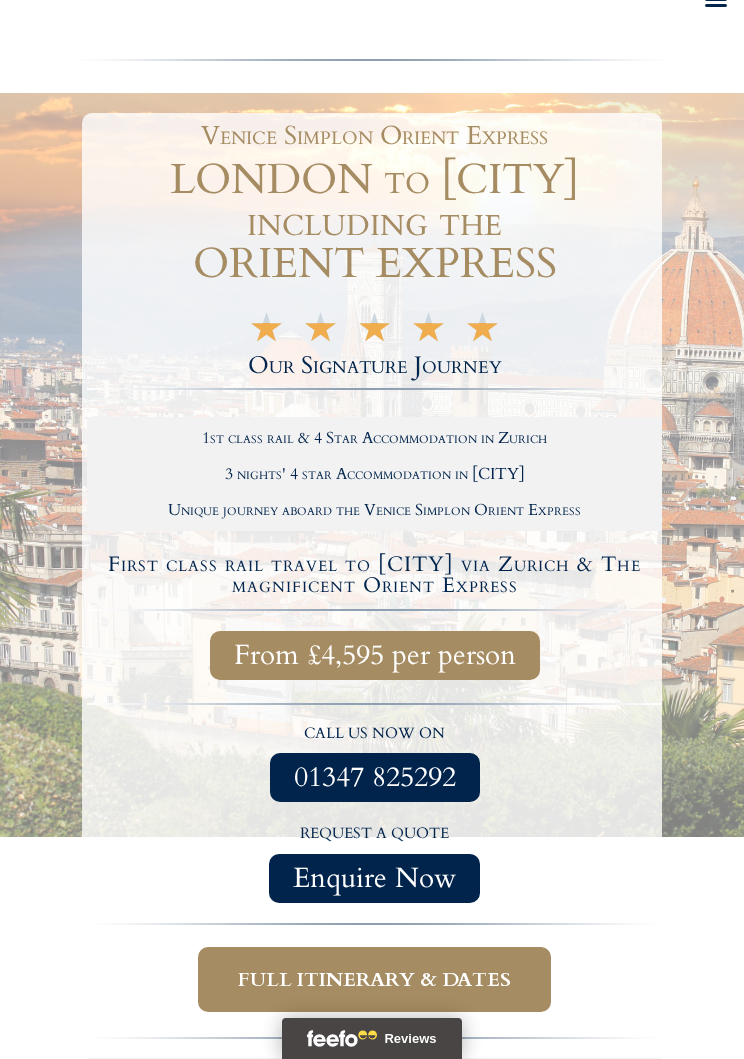 click on "Full itinerary & dates" at bounding box center [374, 979] 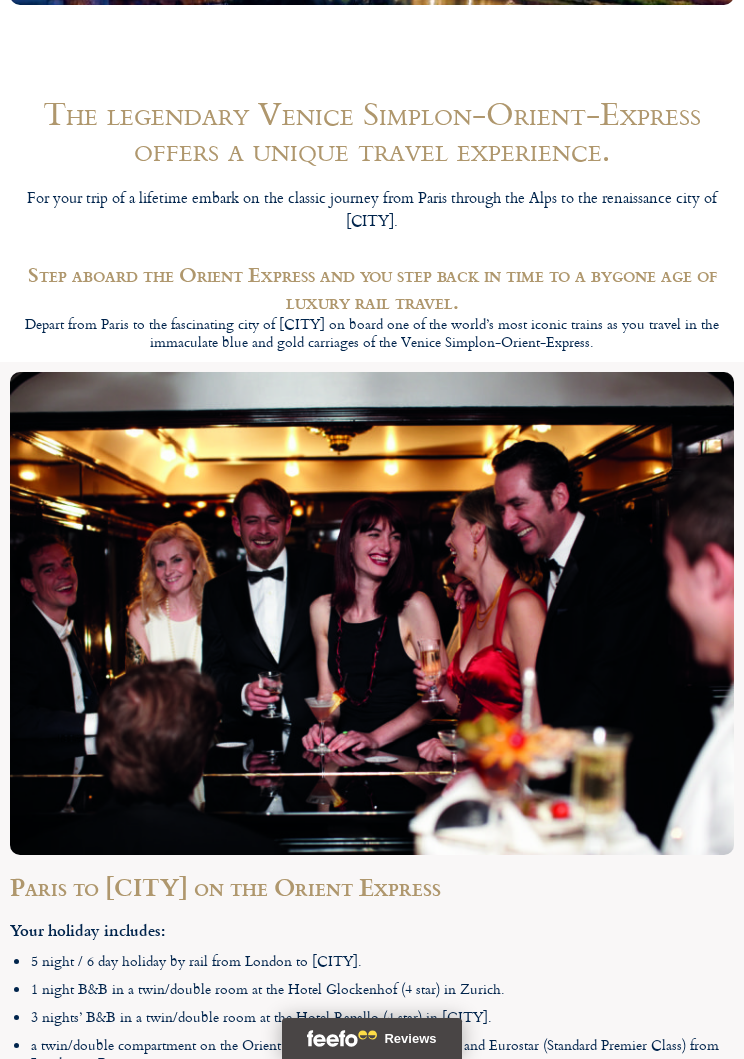 scroll, scrollTop: 2335, scrollLeft: 0, axis: vertical 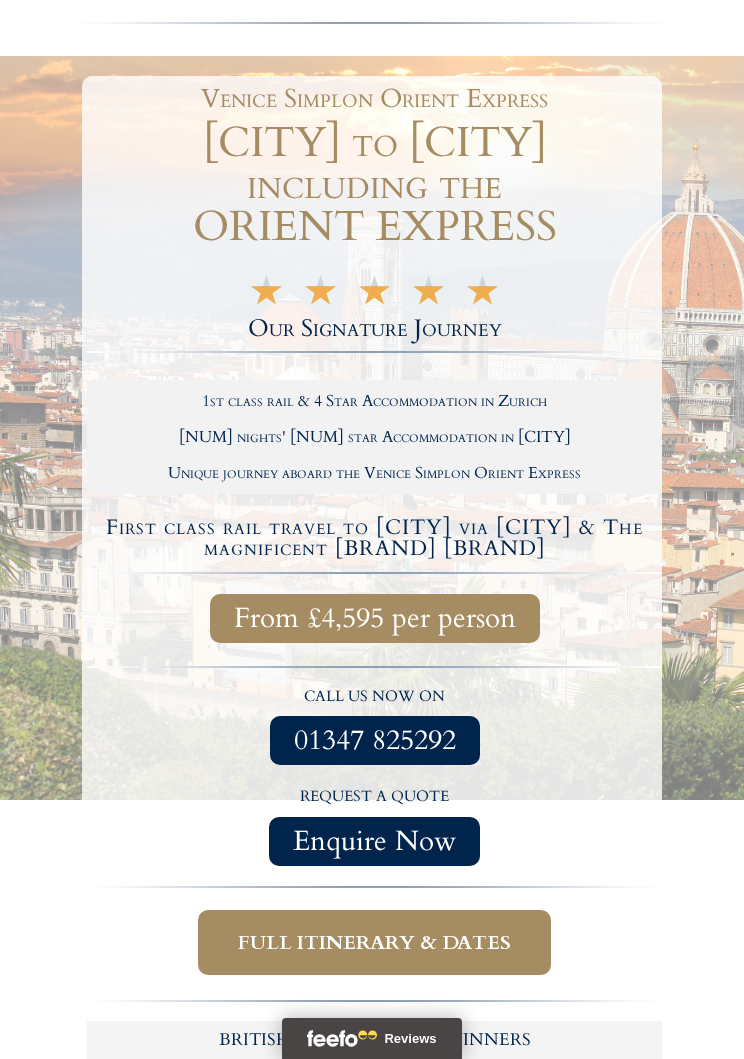 click at bounding box center [374, 571] 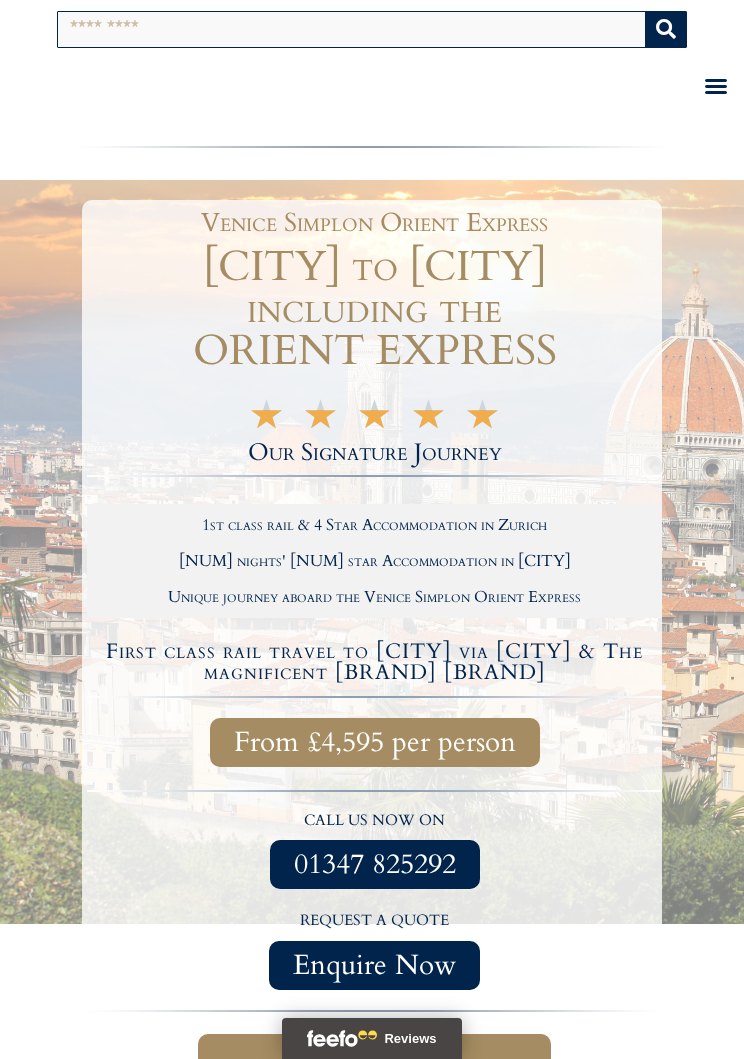 scroll, scrollTop: 294, scrollLeft: 0, axis: vertical 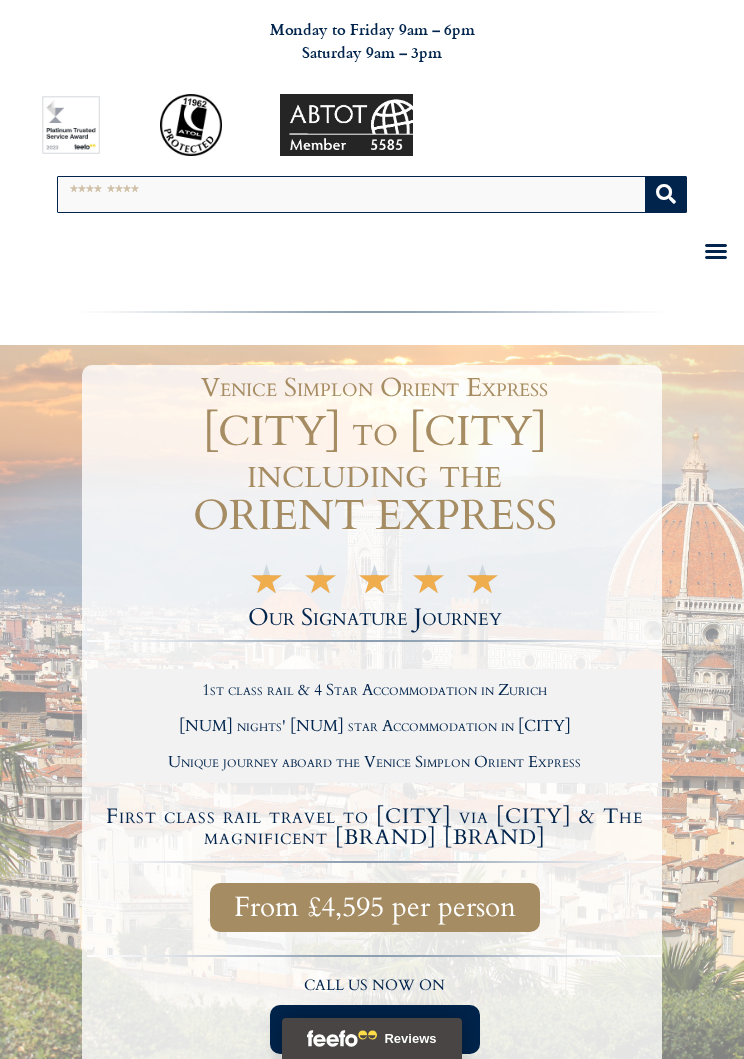 click on "Search" at bounding box center [352, 194] 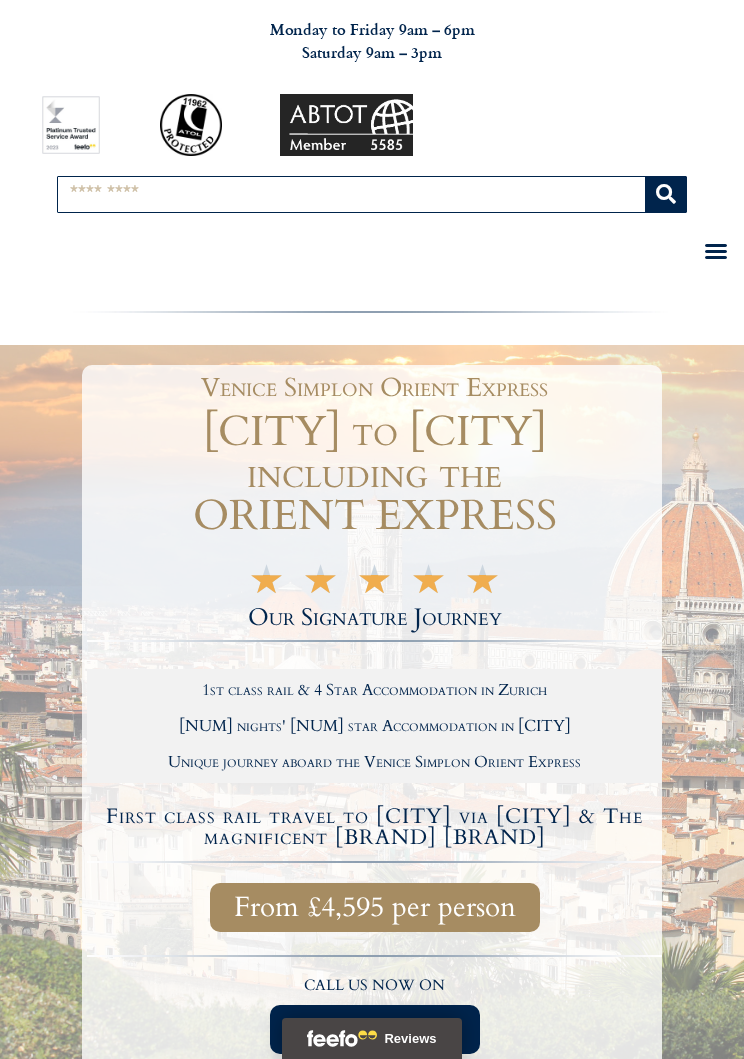 scroll, scrollTop: 126, scrollLeft: 0, axis: vertical 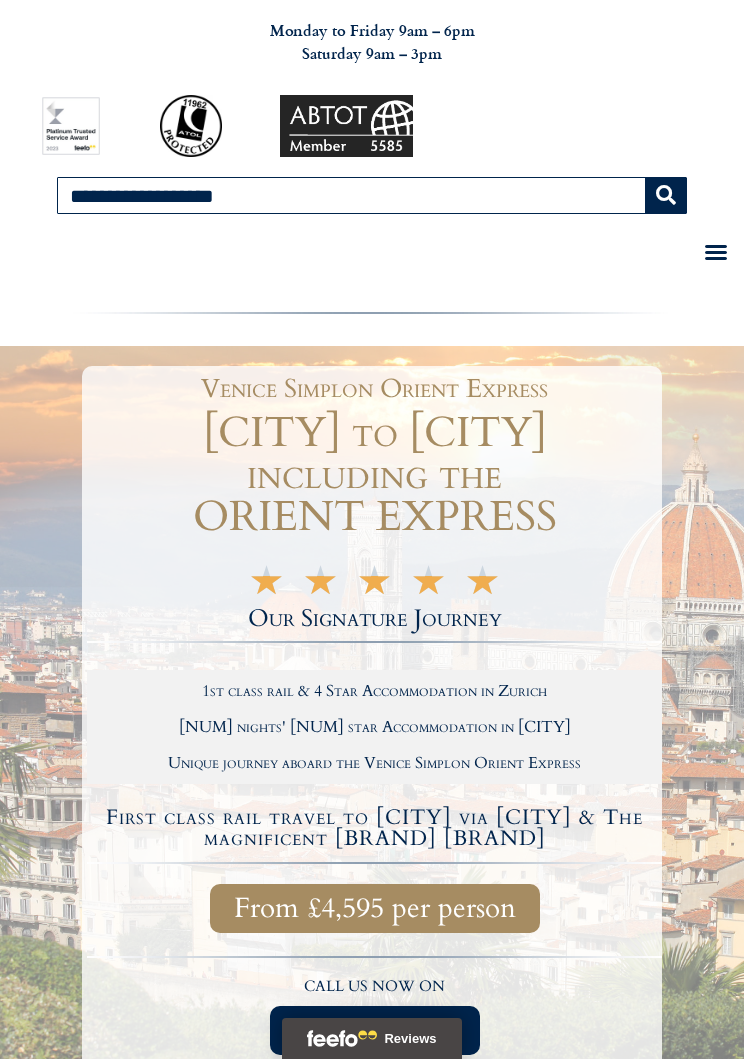 type on "**********" 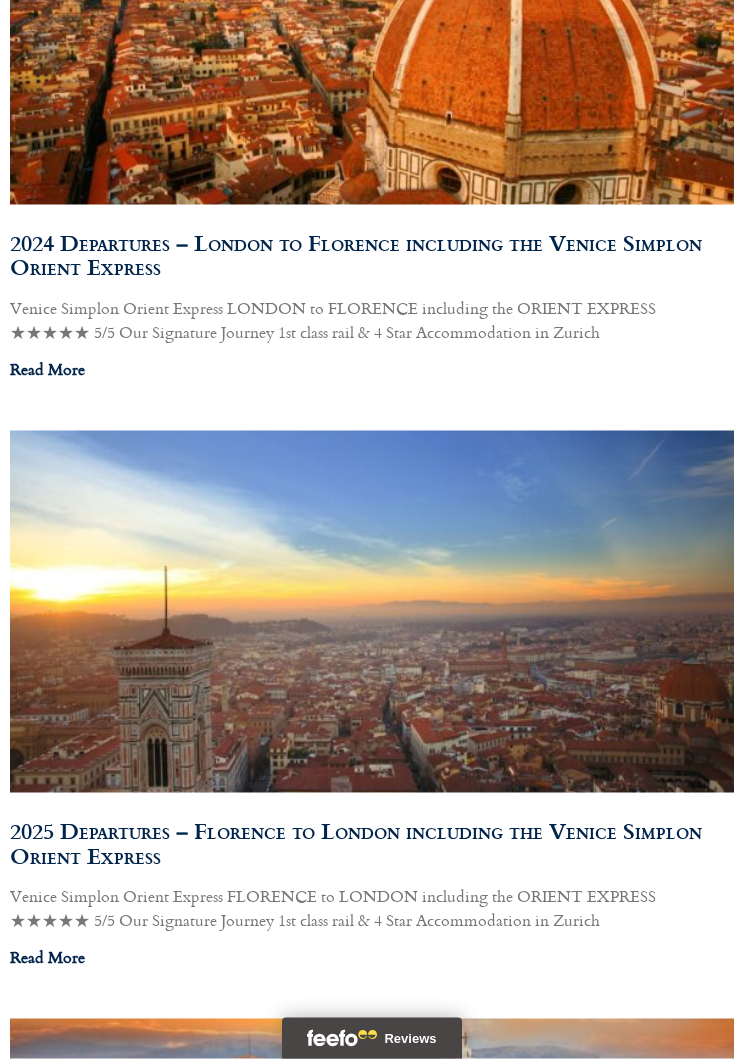 scroll, scrollTop: 1810, scrollLeft: 0, axis: vertical 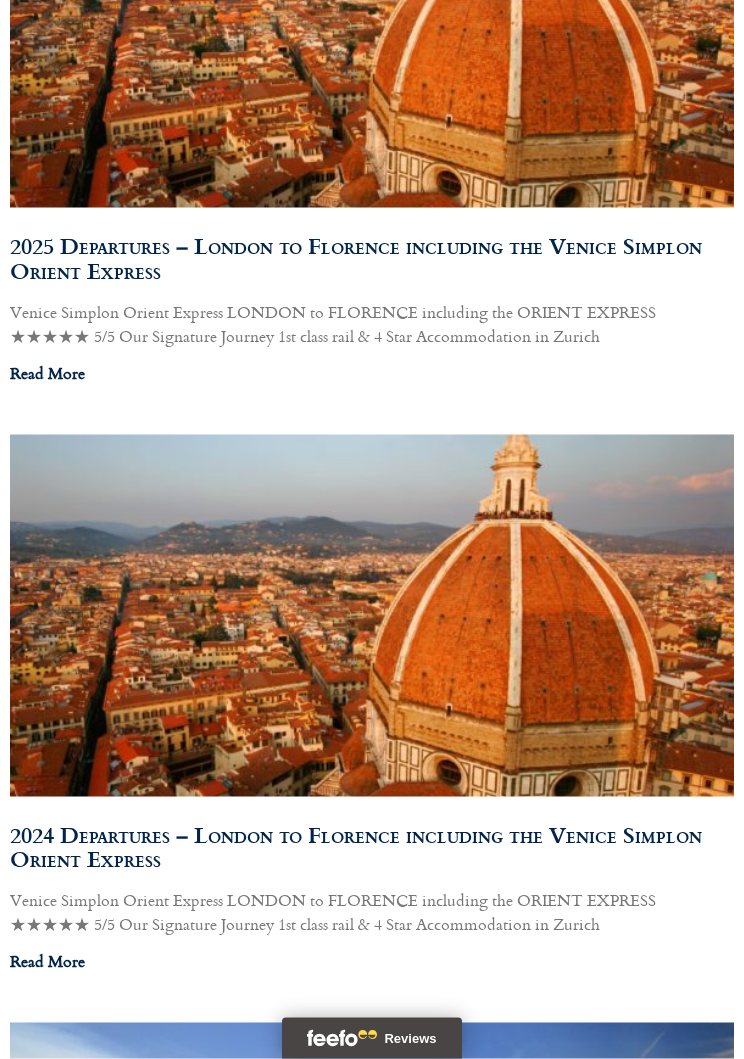 click on "Read More" at bounding box center [47, 373] 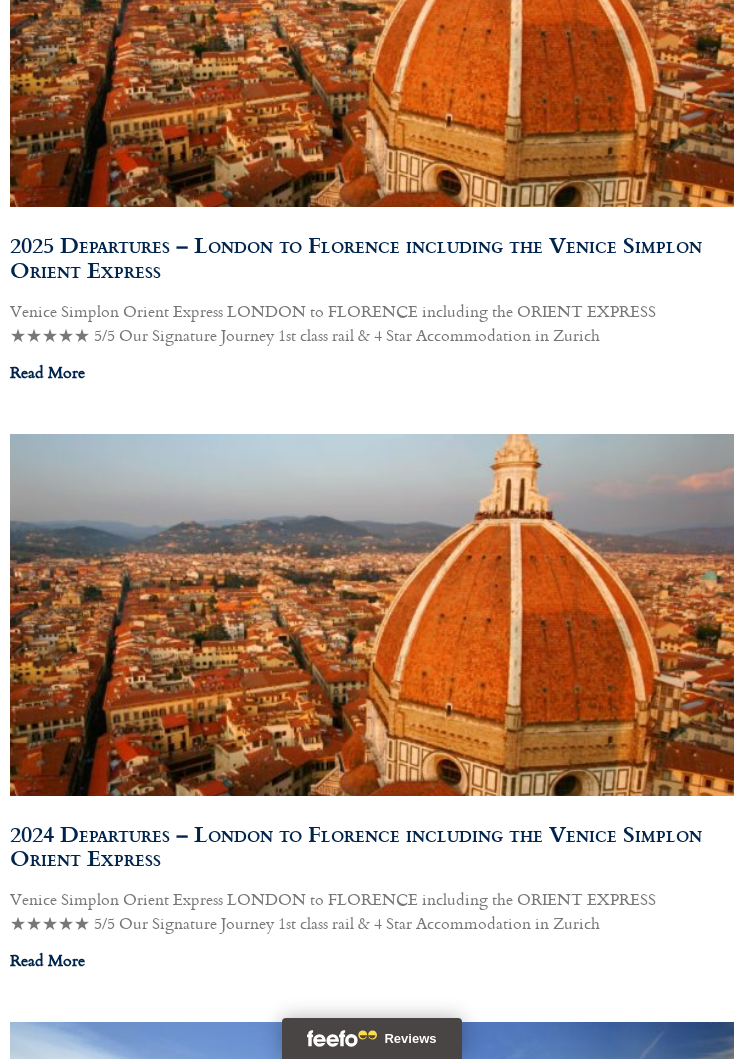 click on "Read More" at bounding box center (47, 960) 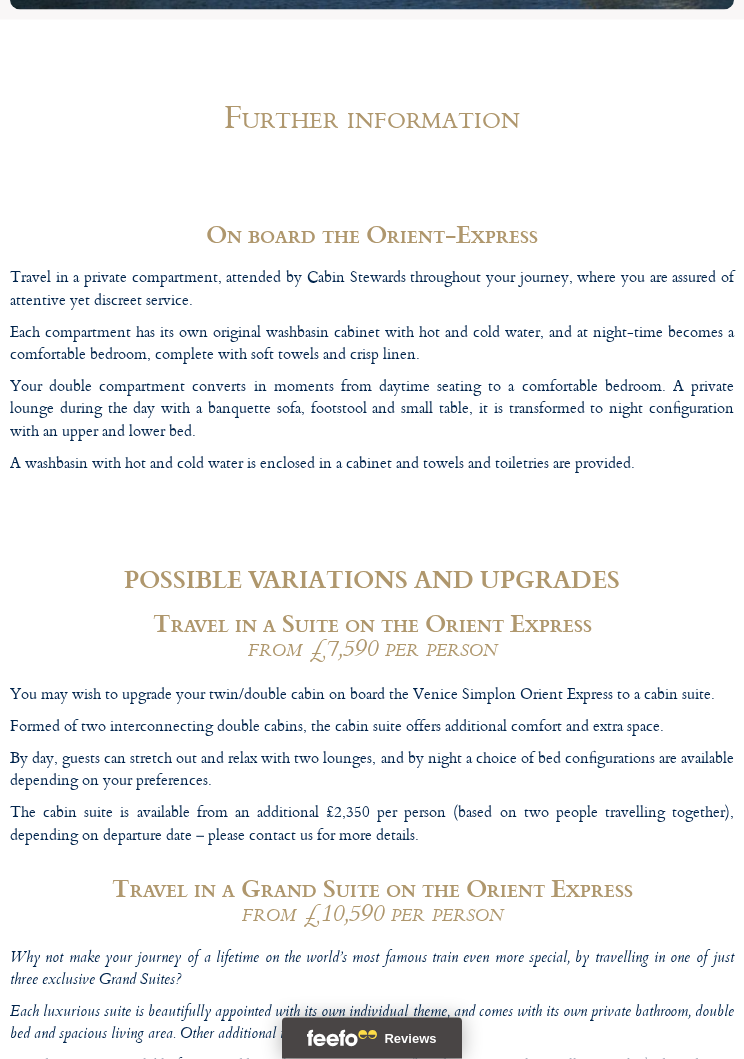 scroll, scrollTop: 8500, scrollLeft: 0, axis: vertical 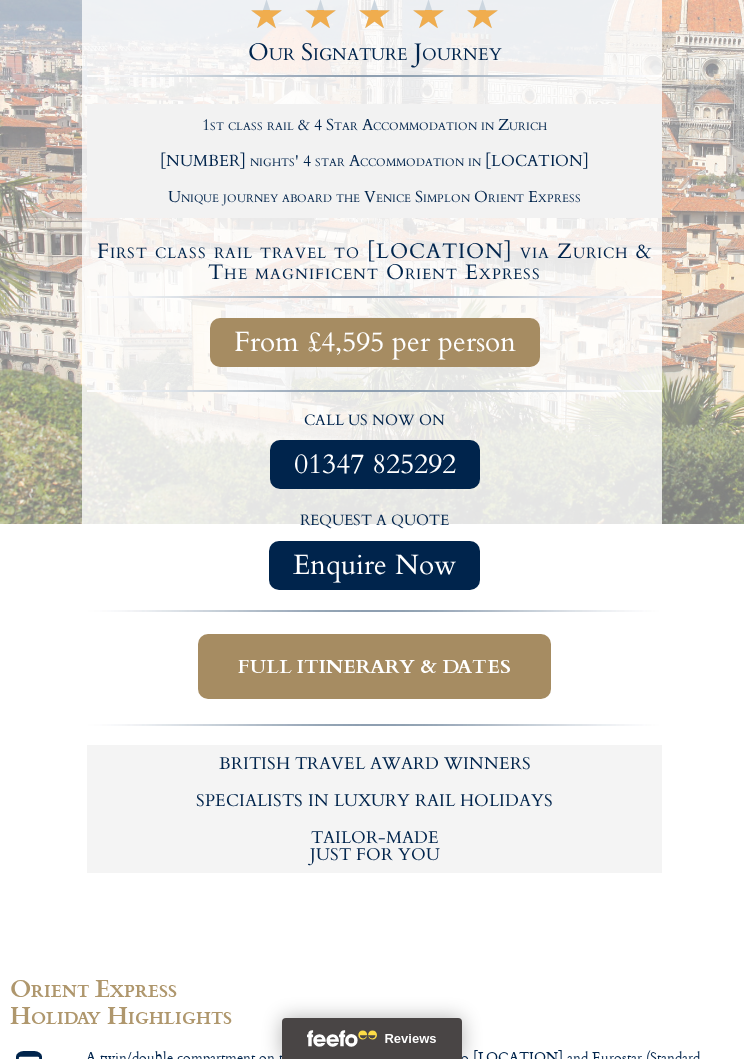 click on "Full itinerary & dates" at bounding box center (374, 666) 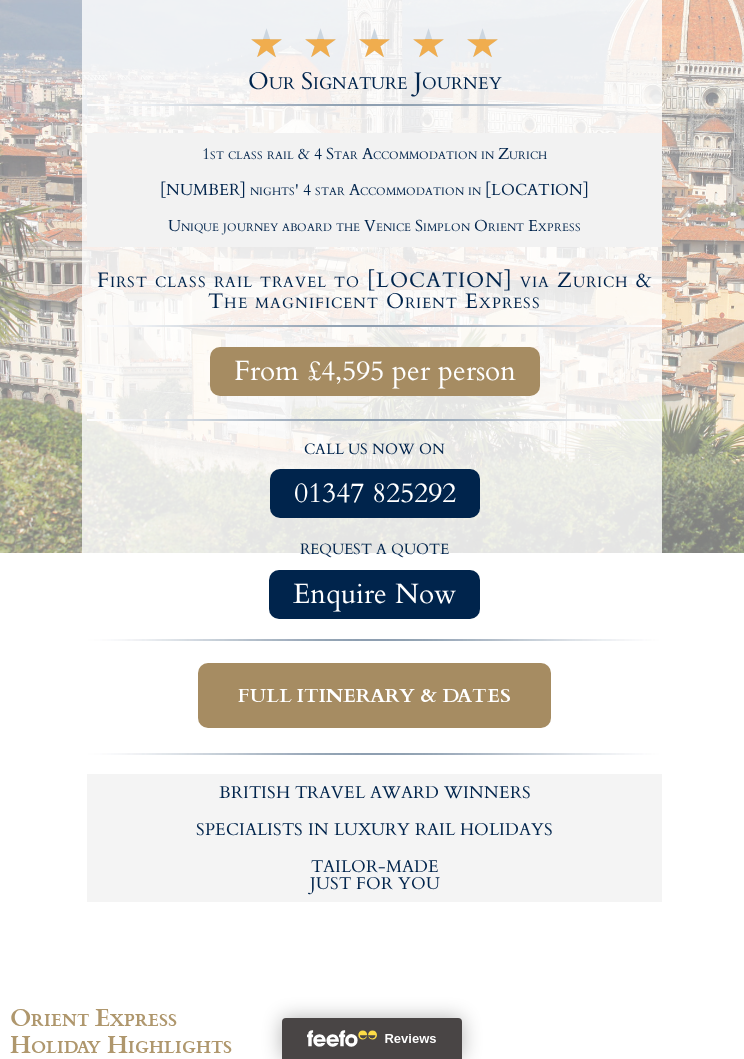 scroll, scrollTop: 662, scrollLeft: 0, axis: vertical 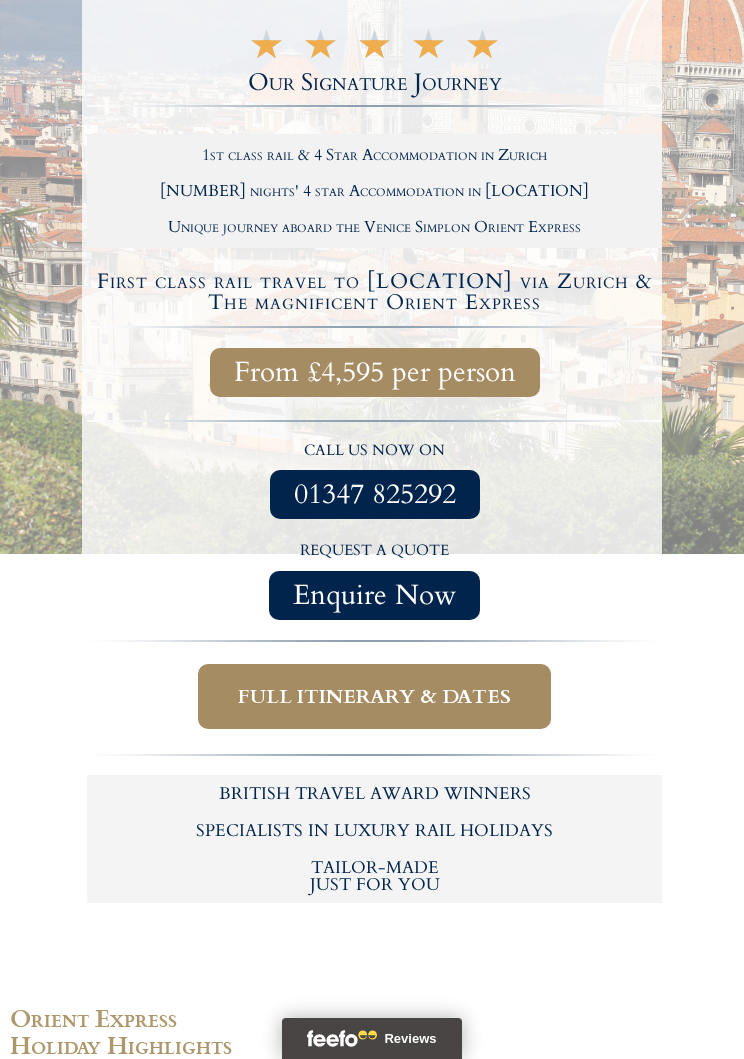 click on "From £4,595 per person" at bounding box center [375, 372] 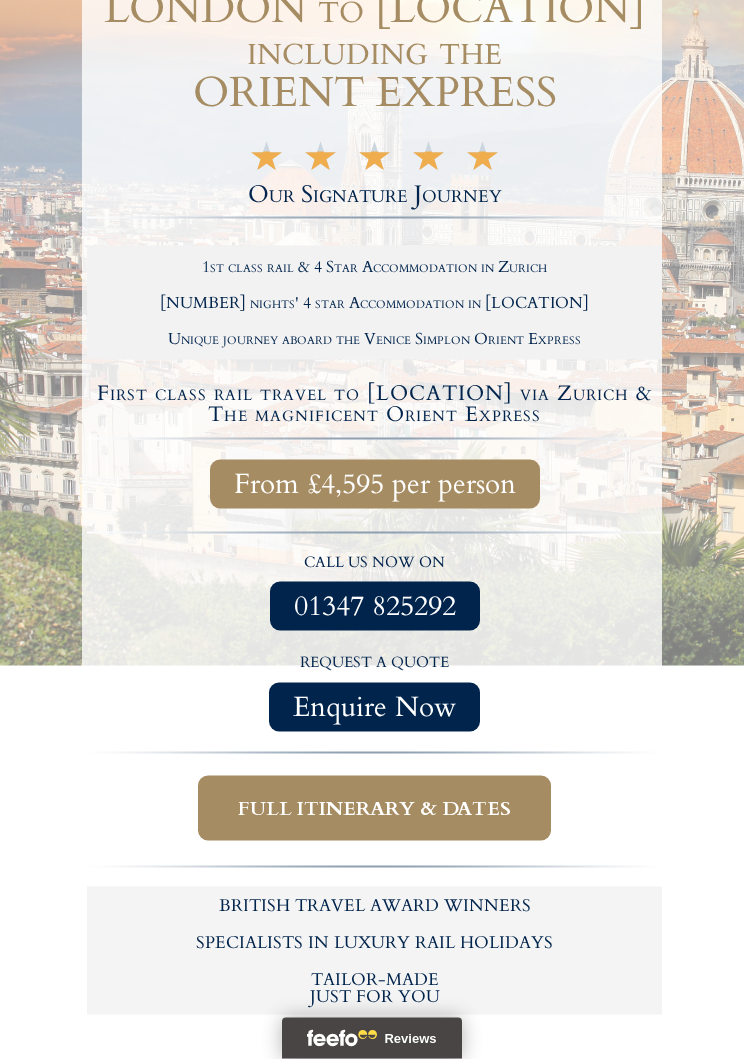 scroll, scrollTop: 561, scrollLeft: 0, axis: vertical 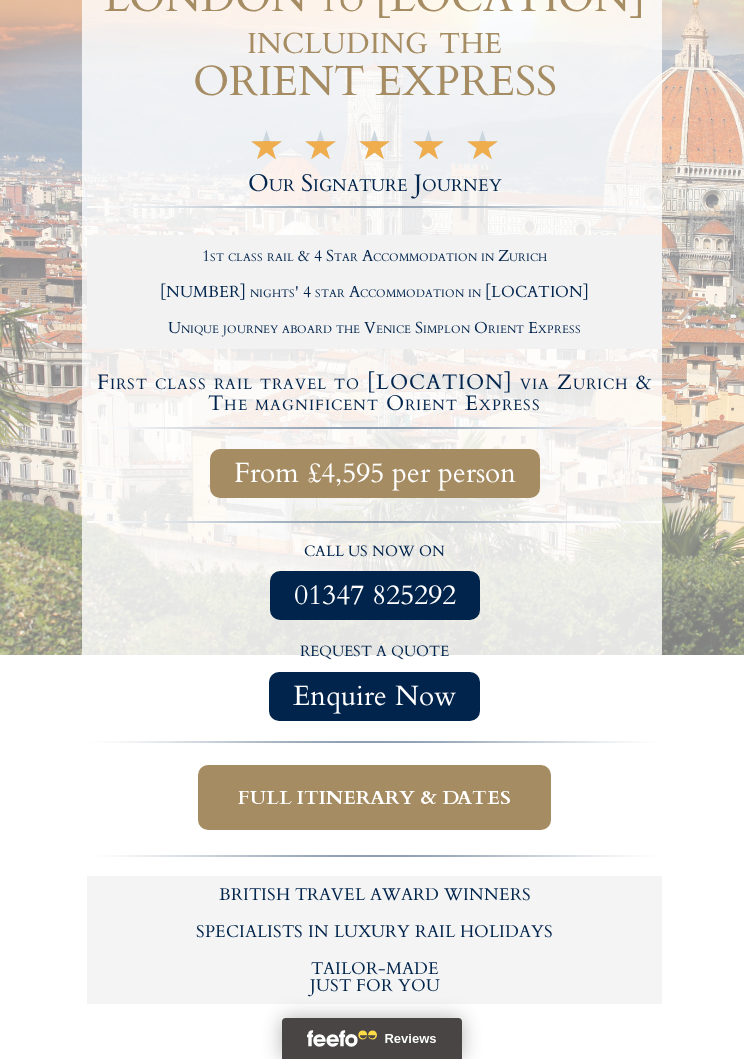 click on "Full itinerary & dates" at bounding box center [374, 797] 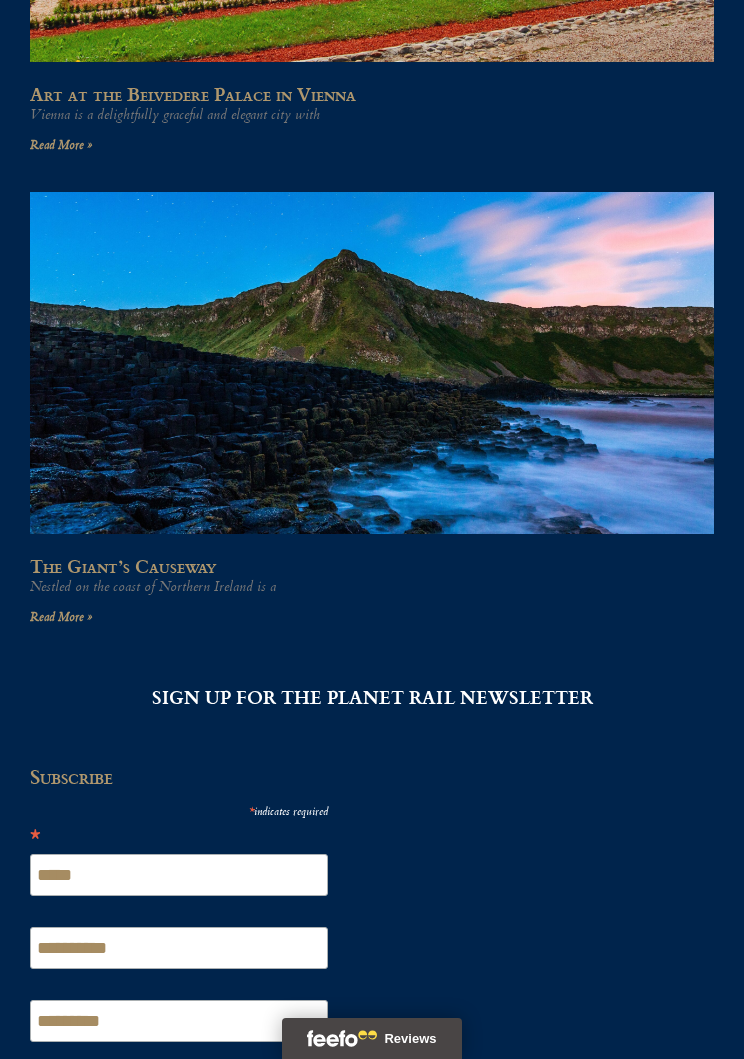 scroll, scrollTop: 10777, scrollLeft: 0, axis: vertical 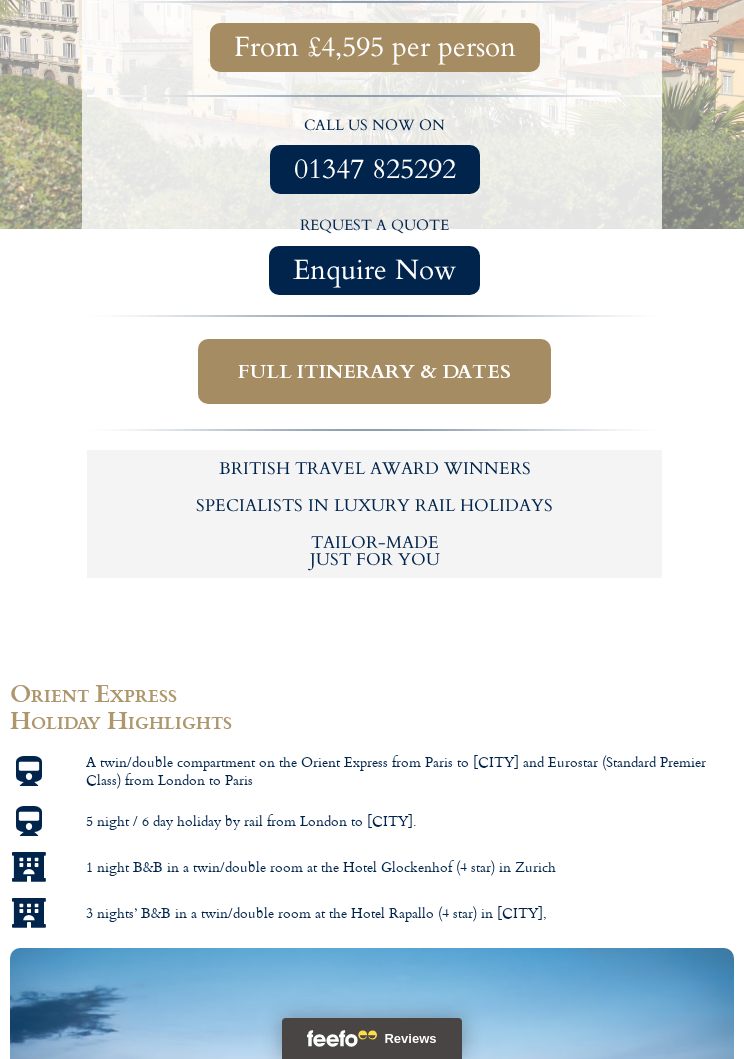 click on "Full itinerary & dates" at bounding box center (374, 371) 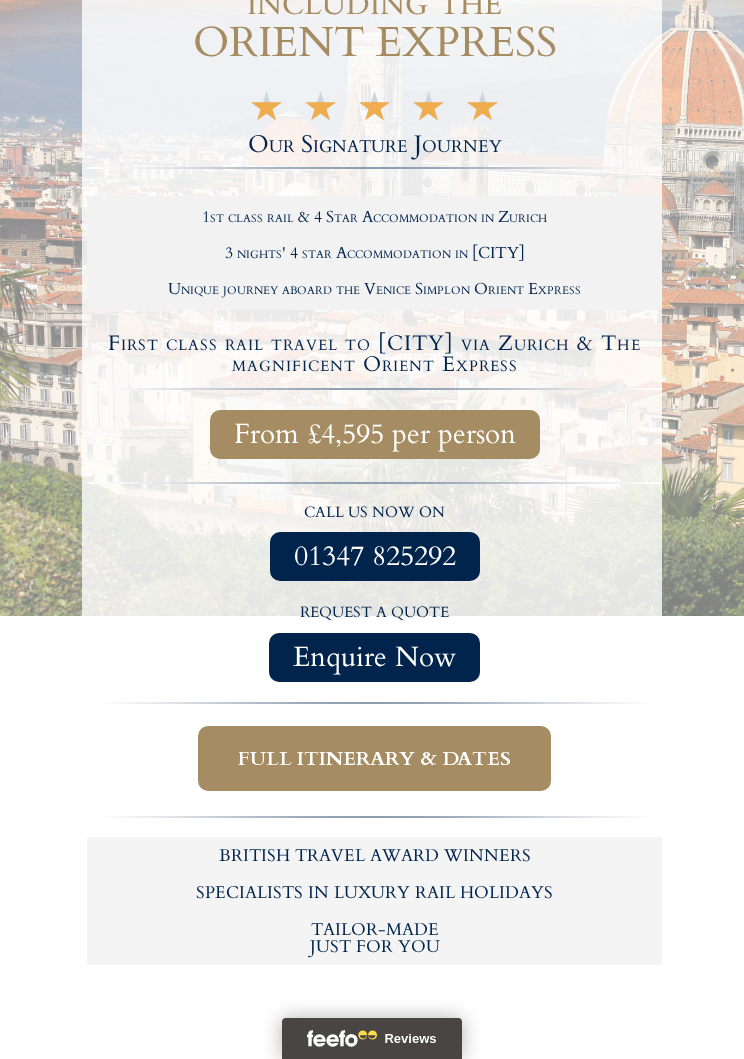 scroll, scrollTop: 603, scrollLeft: 0, axis: vertical 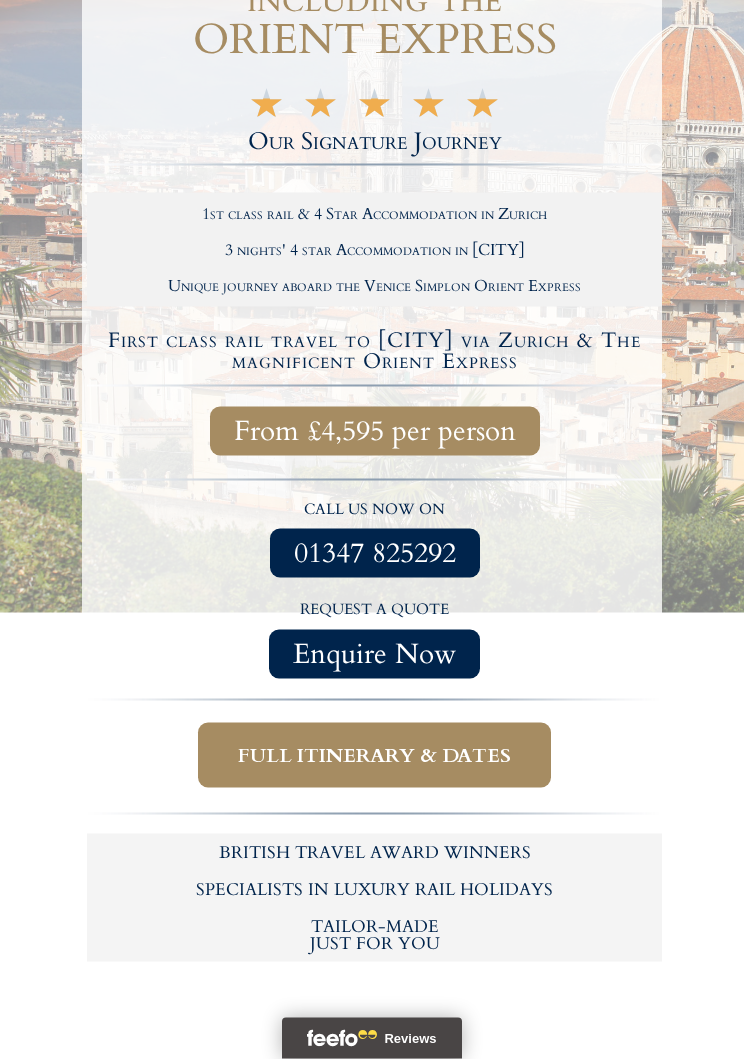 click on "Specialists in luxury rail holidays" at bounding box center (374, 889) 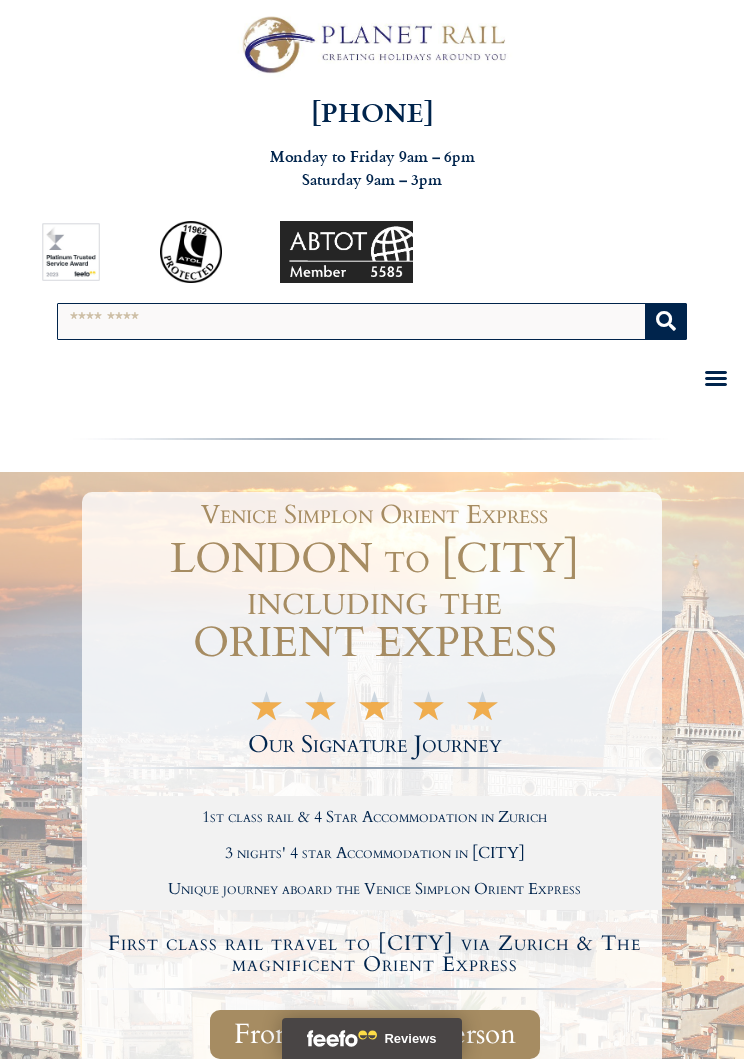 scroll, scrollTop: 635, scrollLeft: 0, axis: vertical 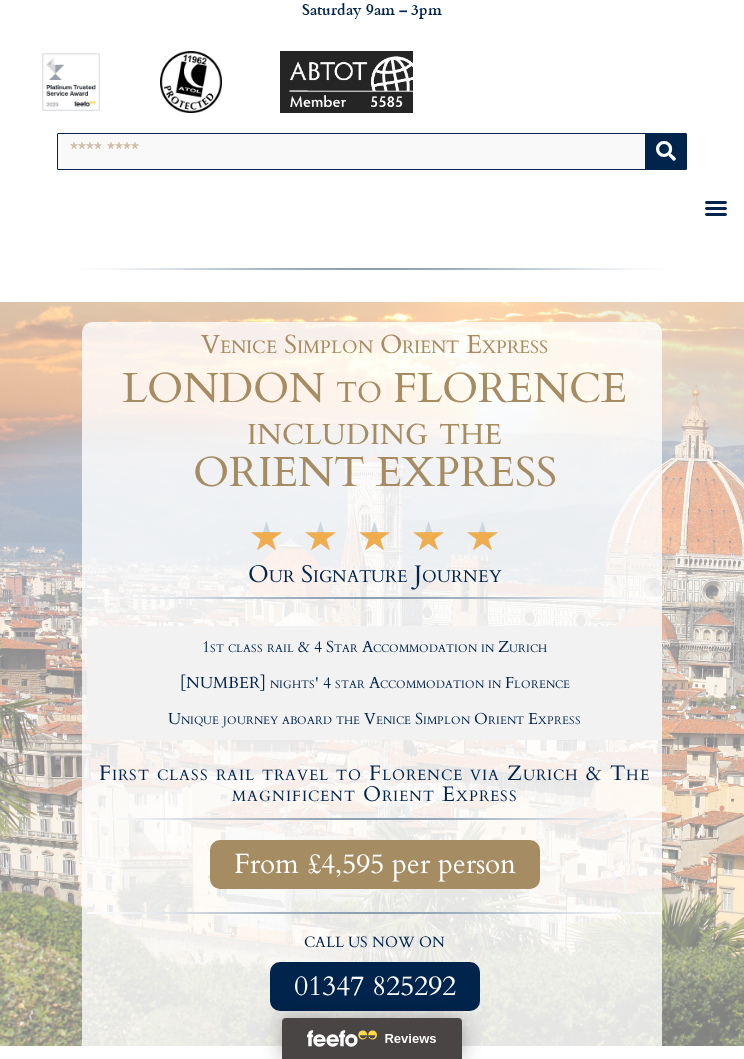 click on "01347 66 53 33
Monday to Friday 9am – 5pm Outside of these times please leave a message on our 24/7 enquiry service.
Search
Home
Orient Express Holidays
Venice Simplon-Orient-Express – 2025
Venice Simplon-Orient-Express – 2026
Venice Simplon-Orient-Express FAQs
Venice Simplon-Orient-Express Special Trips
The Orient Express – La Dolce Vita
Holidays by Rail
Classic Rail Journeys
Cities & Sightseeing" at bounding box center [372, 6140] 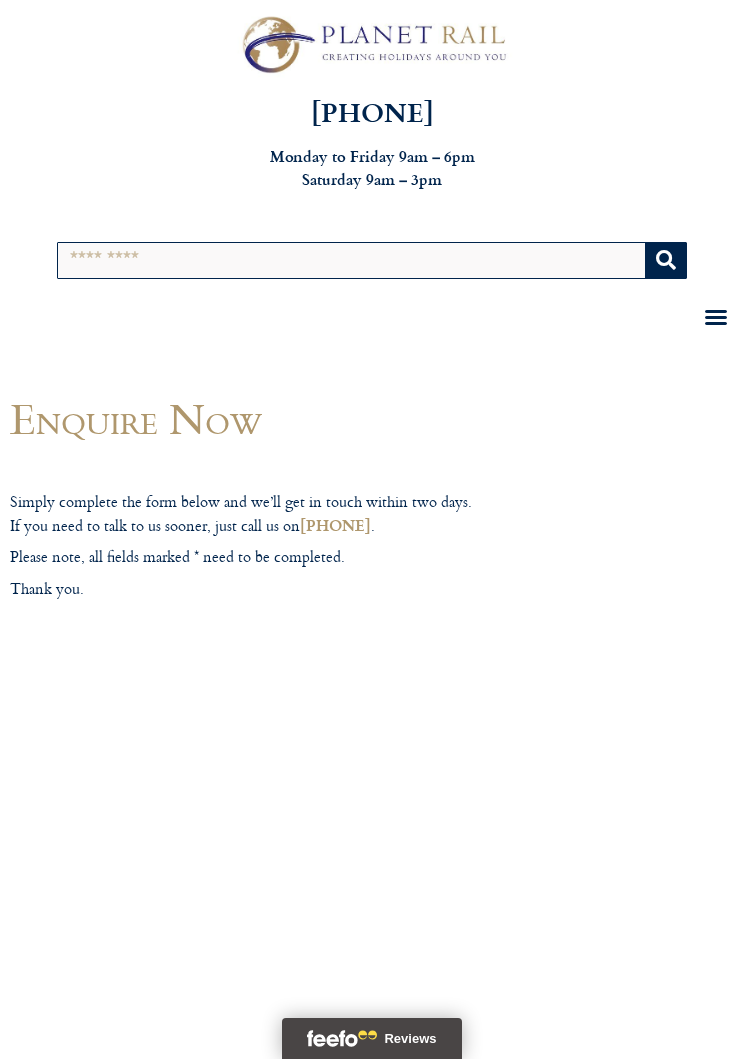 scroll, scrollTop: 0, scrollLeft: 0, axis: both 